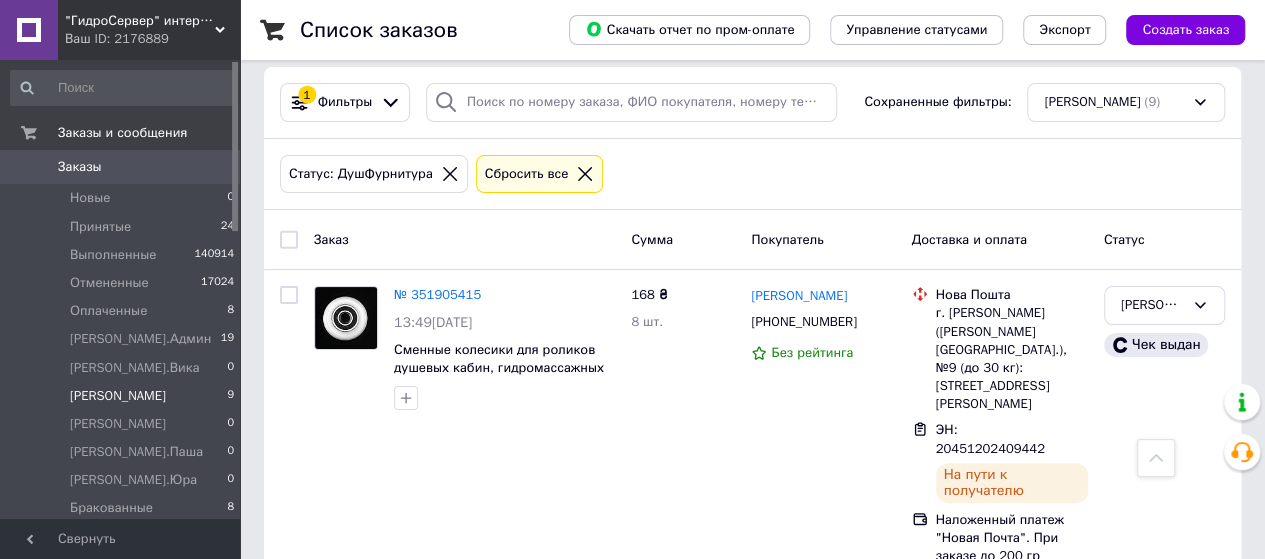 scroll, scrollTop: 0, scrollLeft: 0, axis: both 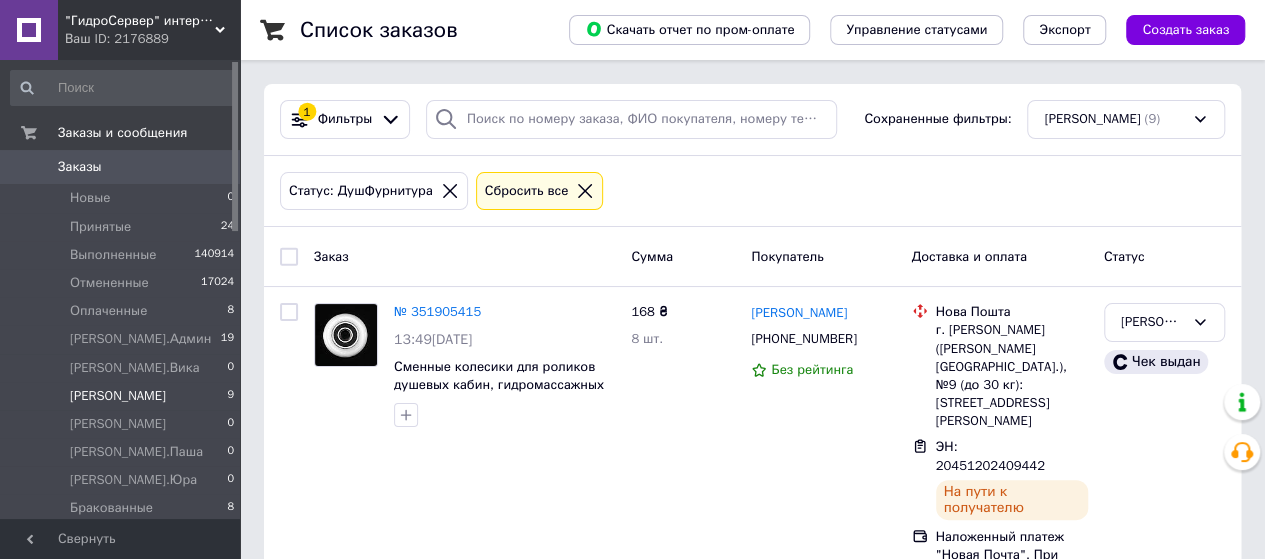 click at bounding box center (289, 257) 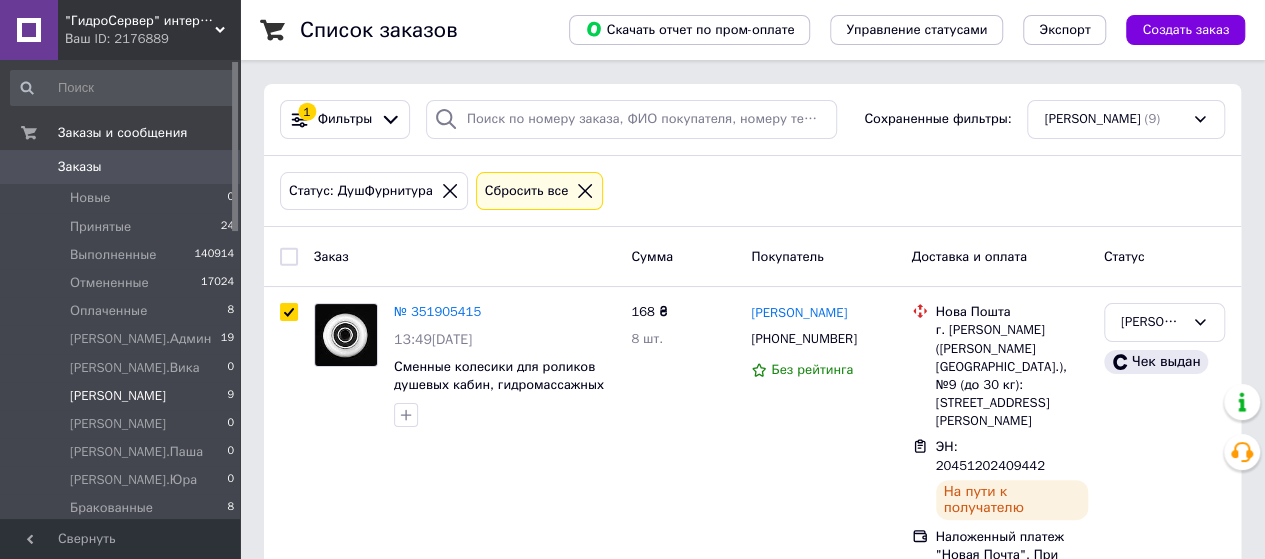 checkbox on "true" 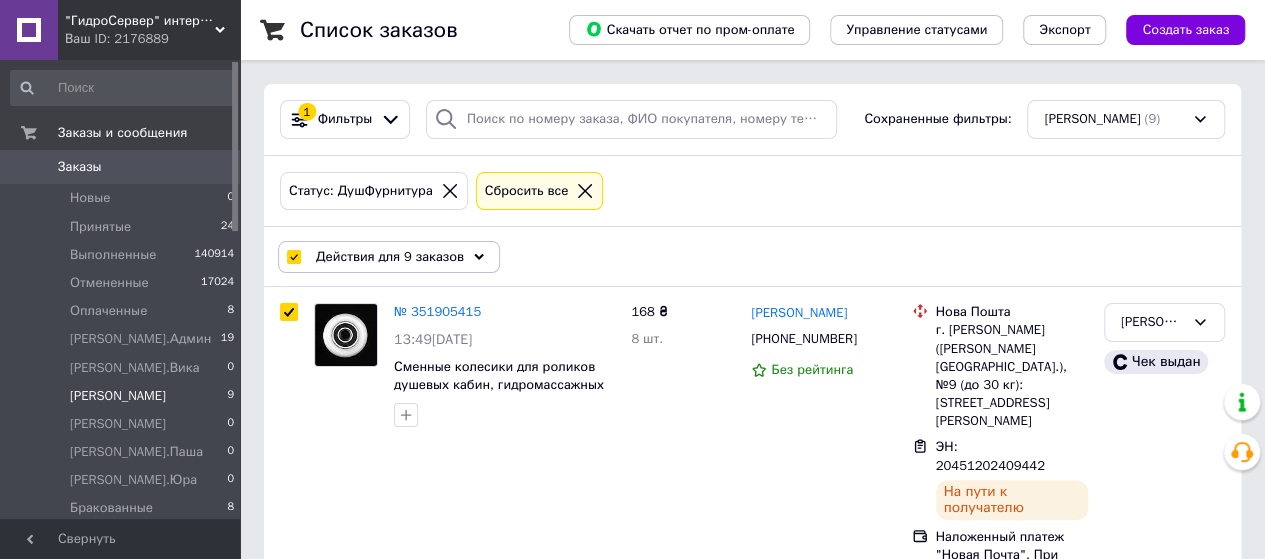 click on "Действия для 9 заказов" at bounding box center (390, 257) 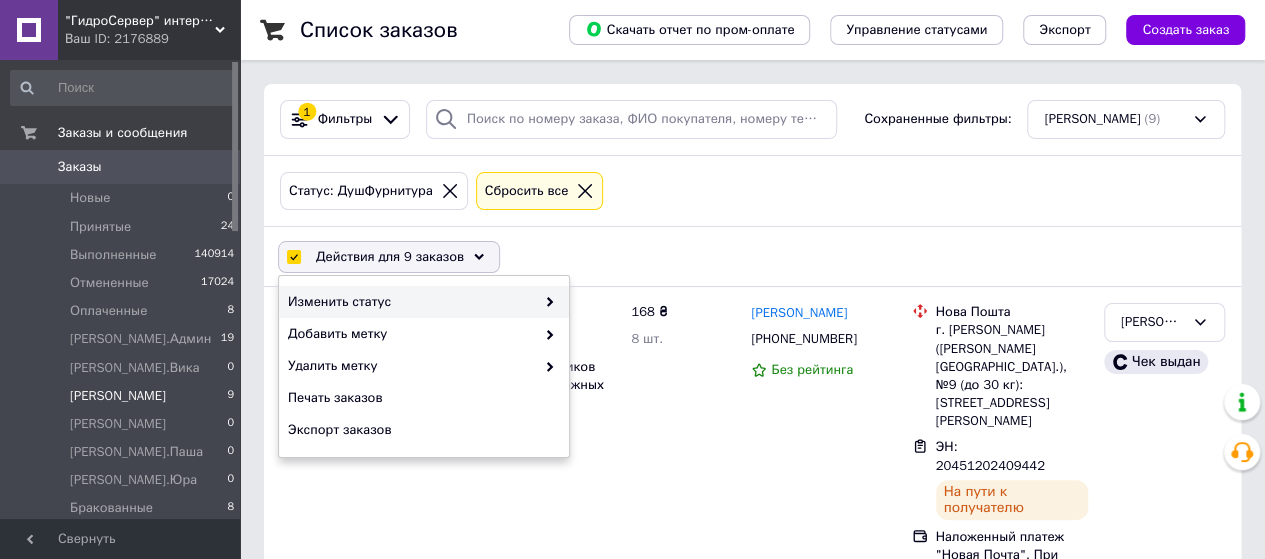 click at bounding box center [545, 302] 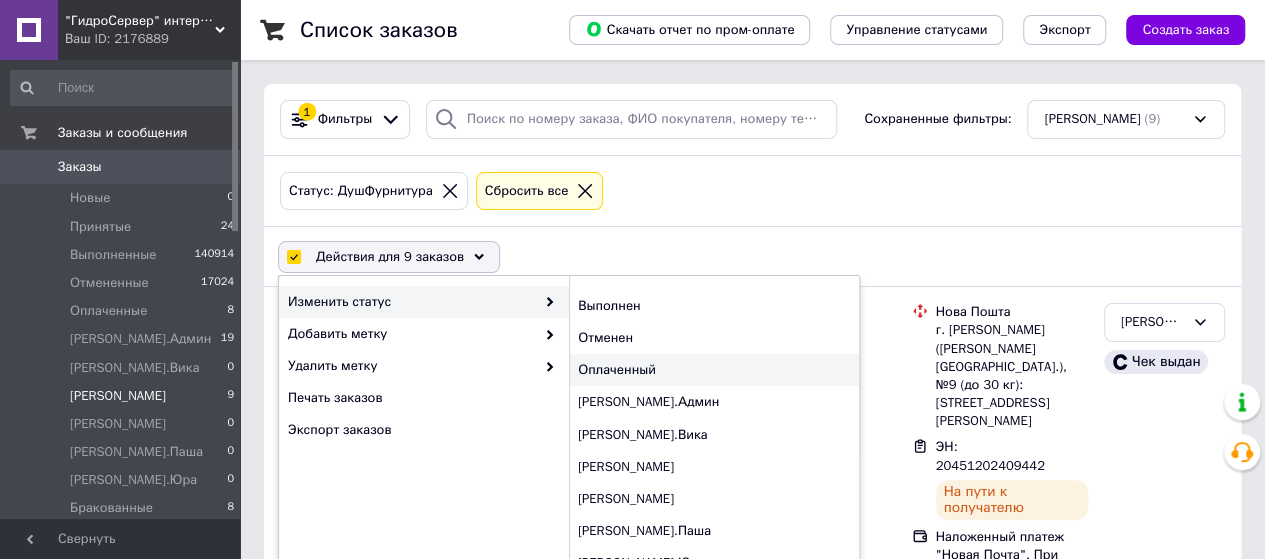 scroll, scrollTop: 0, scrollLeft: 0, axis: both 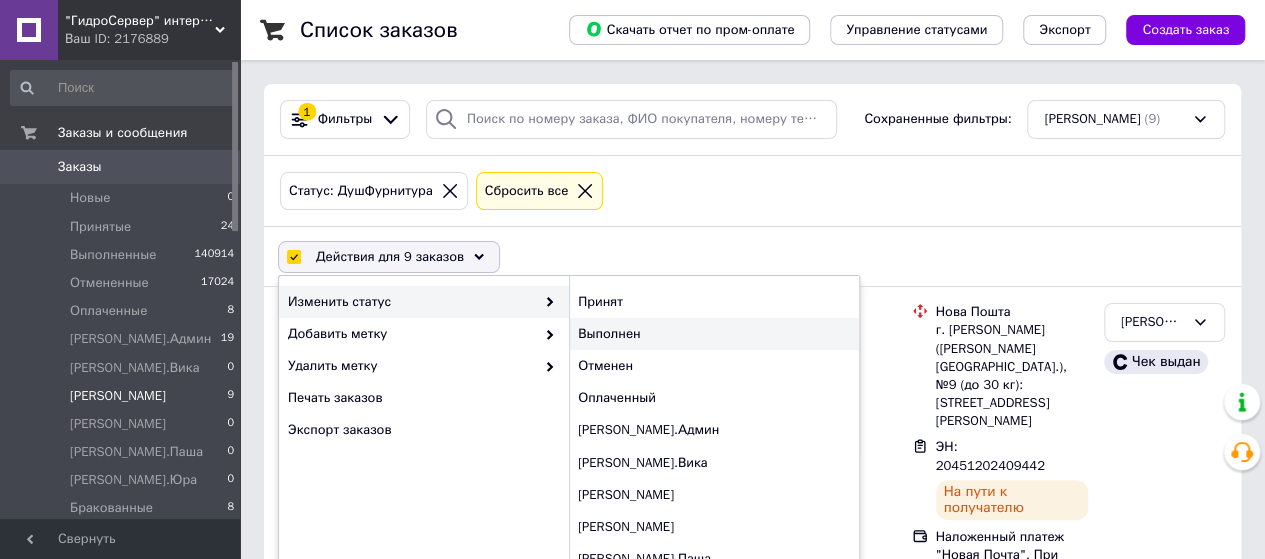 click on "Выполнен" at bounding box center [714, 334] 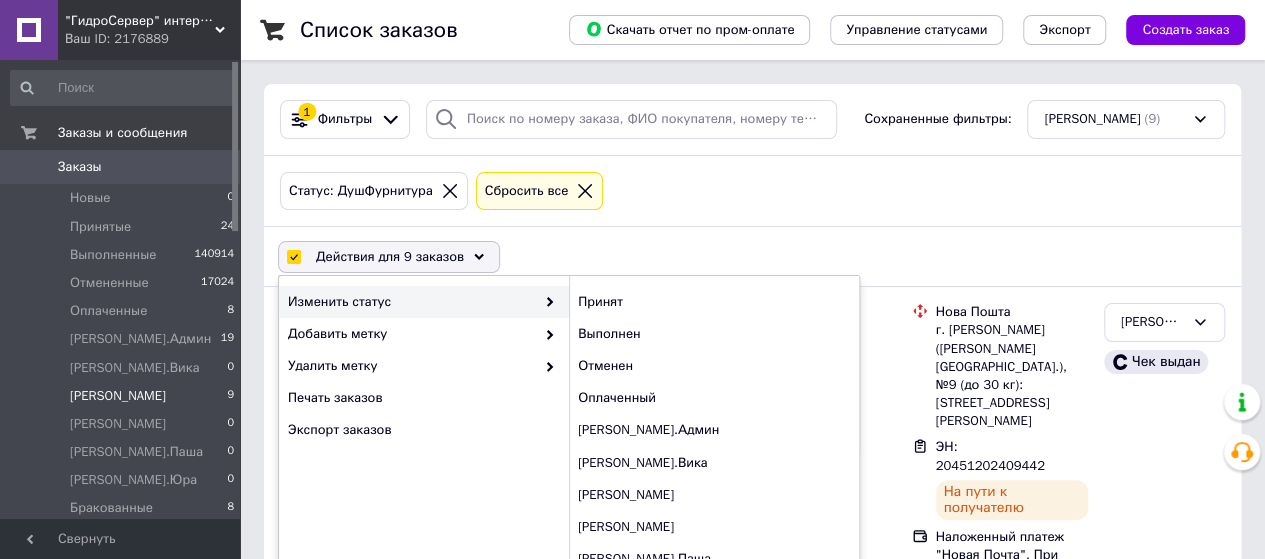 checkbox on "false" 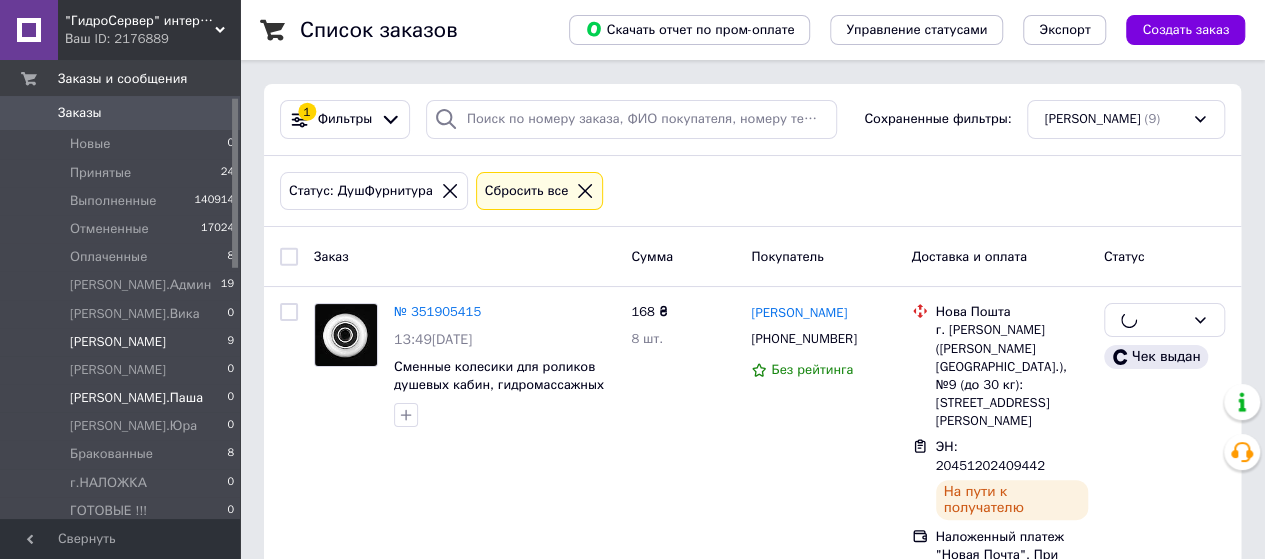scroll, scrollTop: 100, scrollLeft: 0, axis: vertical 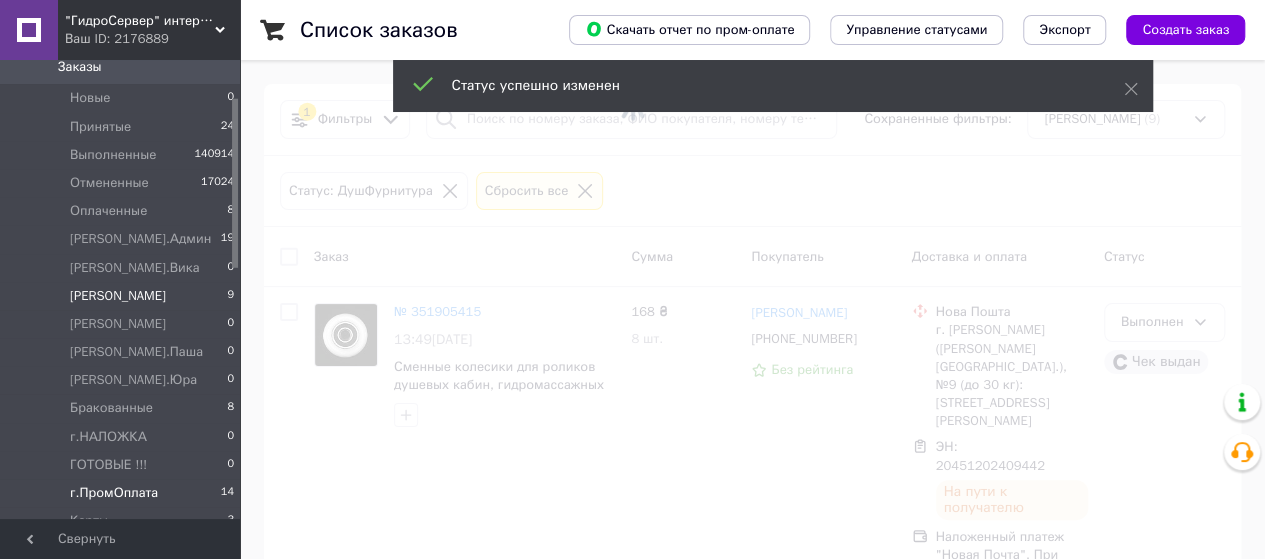 click on "г.ПромОплата" at bounding box center (114, 493) 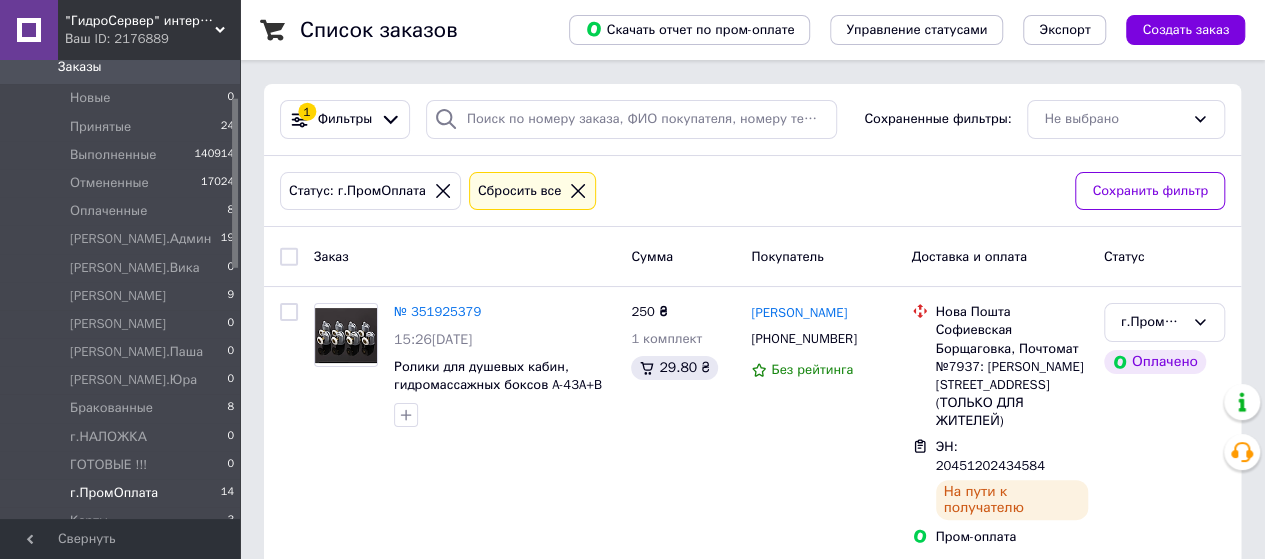 click at bounding box center (289, 257) 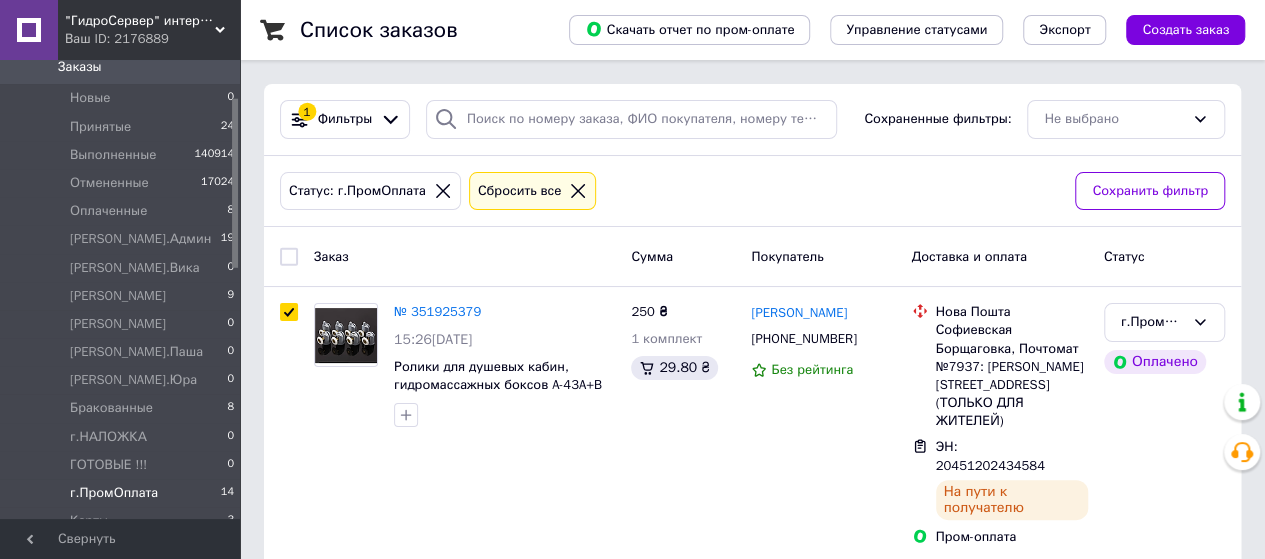 checkbox on "true" 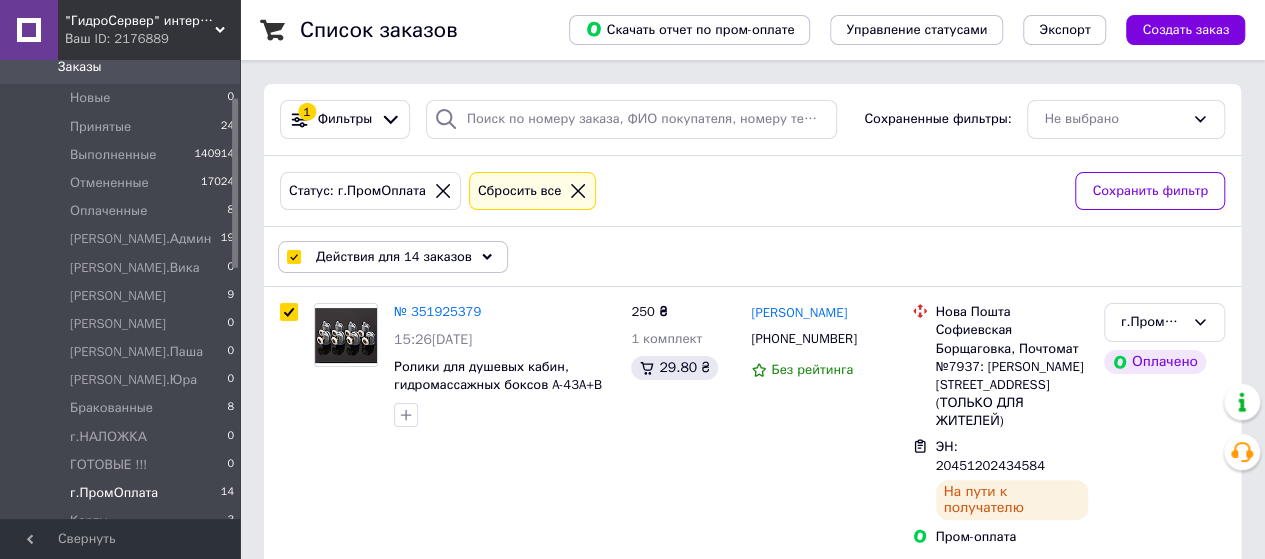 click 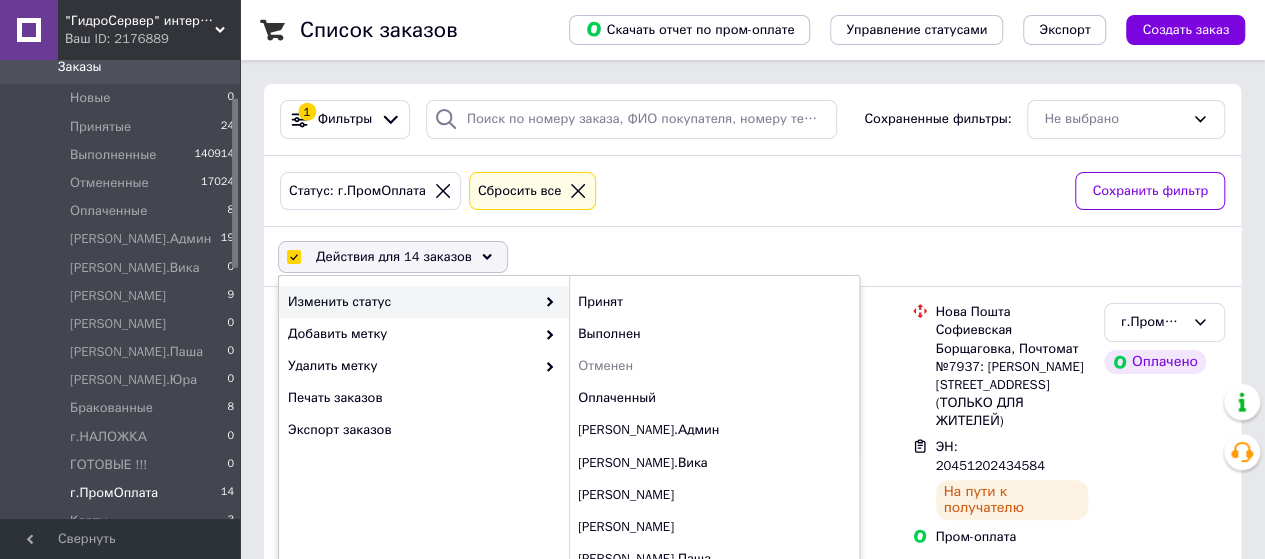 click at bounding box center (545, 302) 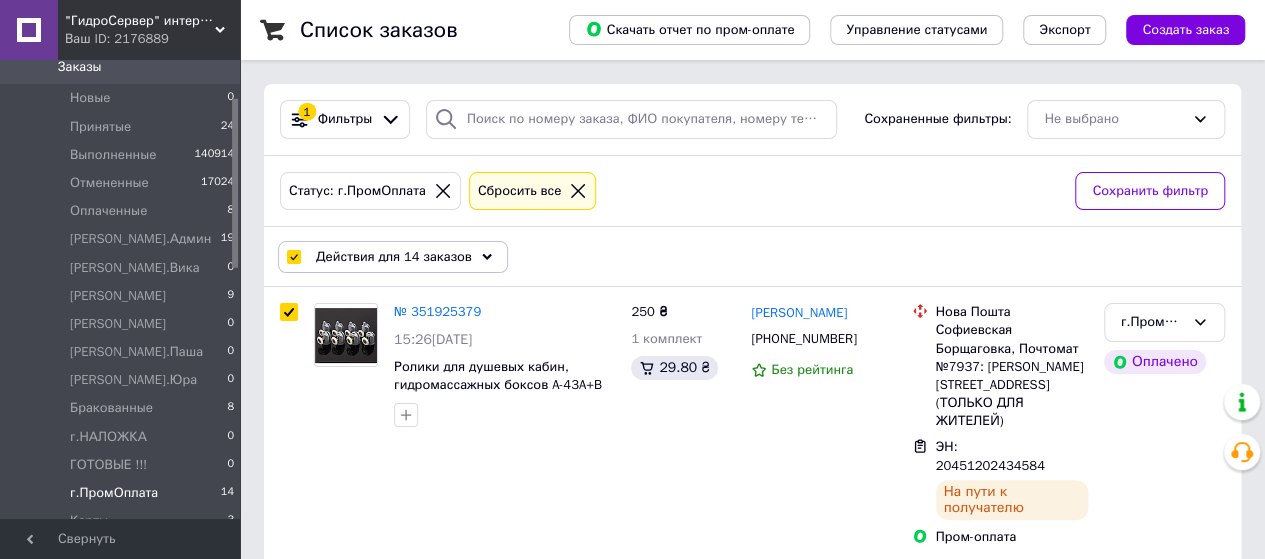 click on "Действия для 14 заказов" at bounding box center (393, 257) 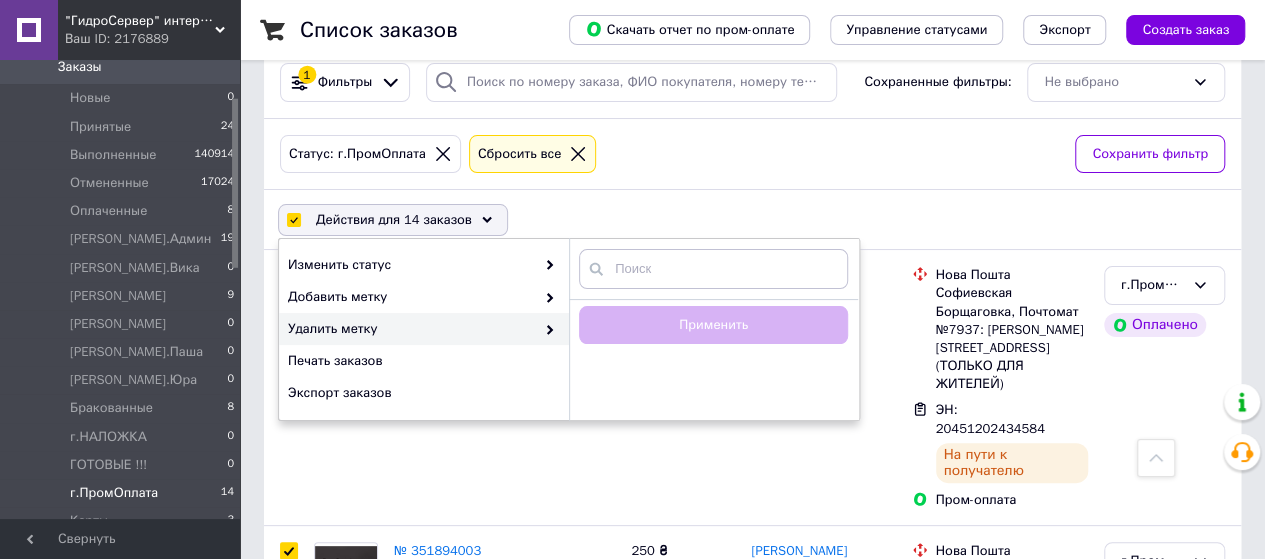 scroll, scrollTop: 0, scrollLeft: 0, axis: both 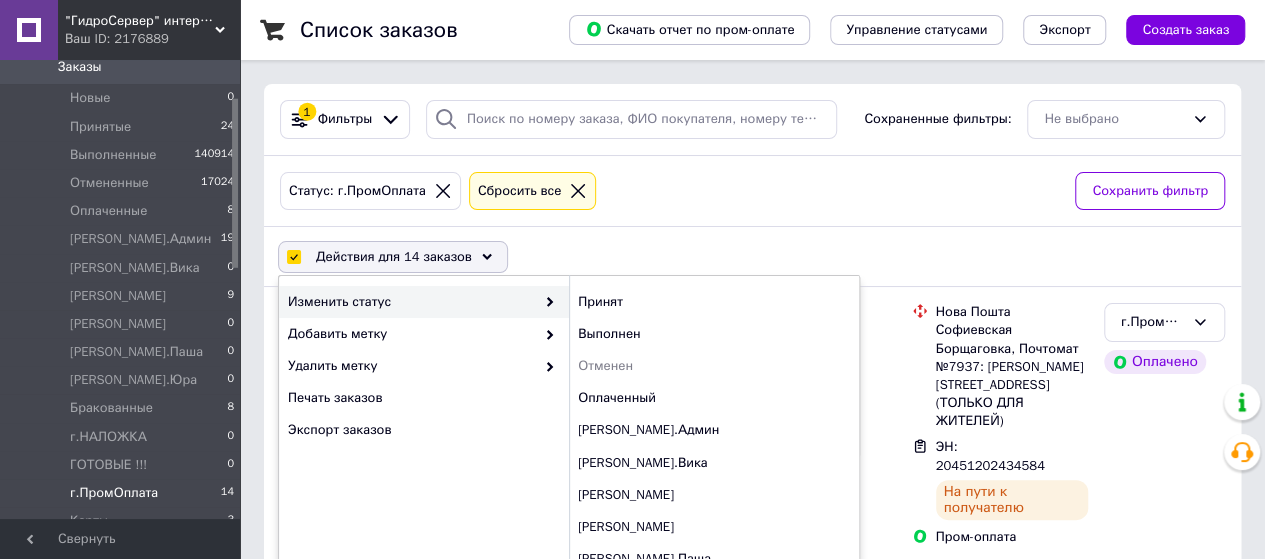 click on "Действия для 14 заказов Выбрать все 14 заказов Выбраны все 14 заказов Отменить выбранные Изменить статус Принят Выполнен Отменен Оплаченный а.Админ а.Вика Андрей Анна а.Паша а.Юра Бракованные г.НАЛОЖКА ГОТОВЫЕ !!! г.ПромОплата Карты Перезвонить!!! УКРпочта УКРпочта 2 Добавить метку Удалить метку Печать заказов Экспорт заказов" at bounding box center [752, 257] 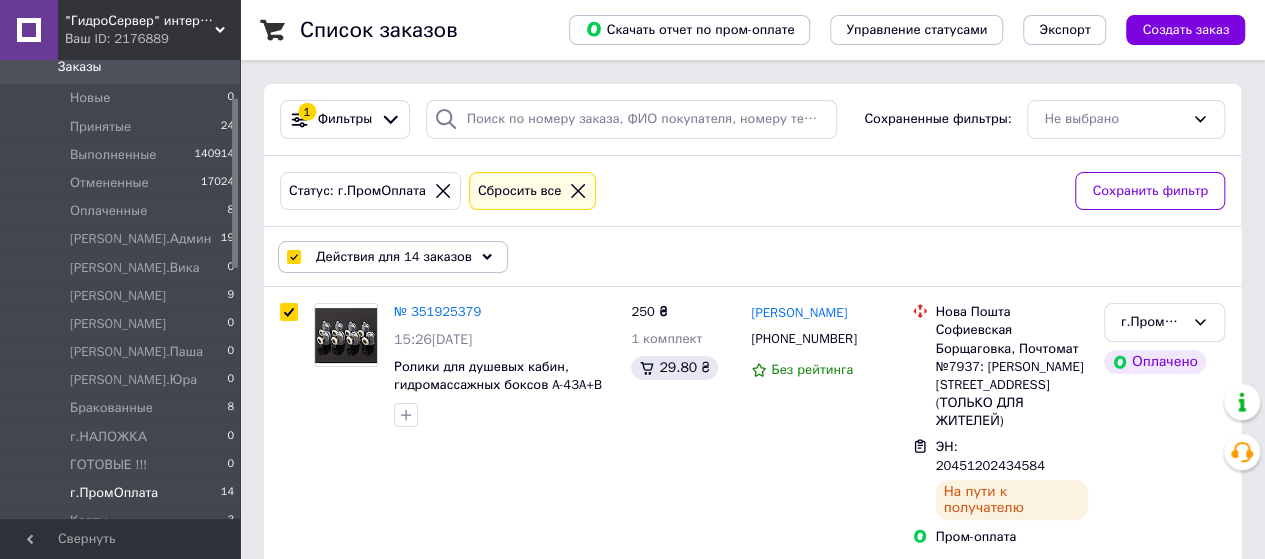 click on "Действия для 14 заказов" at bounding box center (393, 257) 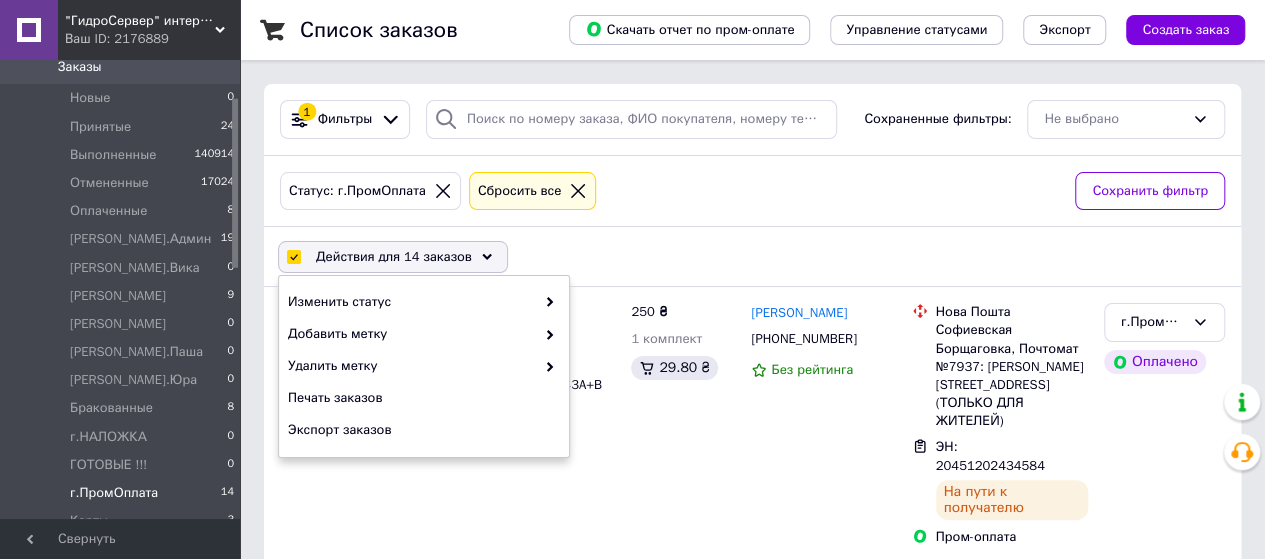 click on "Действия для 14 заказов" at bounding box center [393, 257] 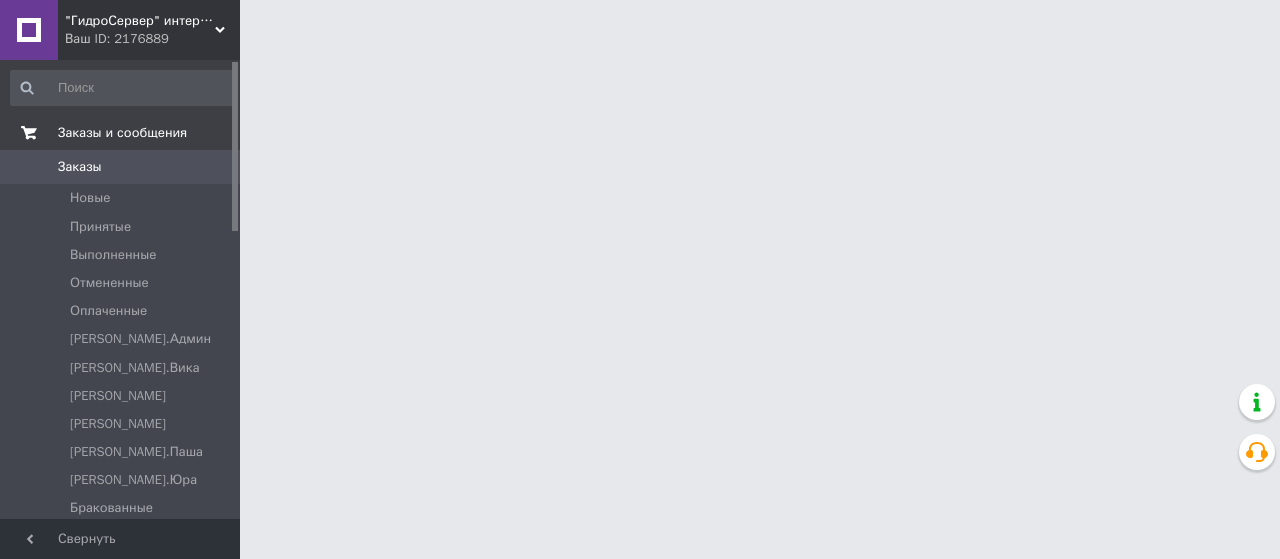 scroll, scrollTop: 0, scrollLeft: 0, axis: both 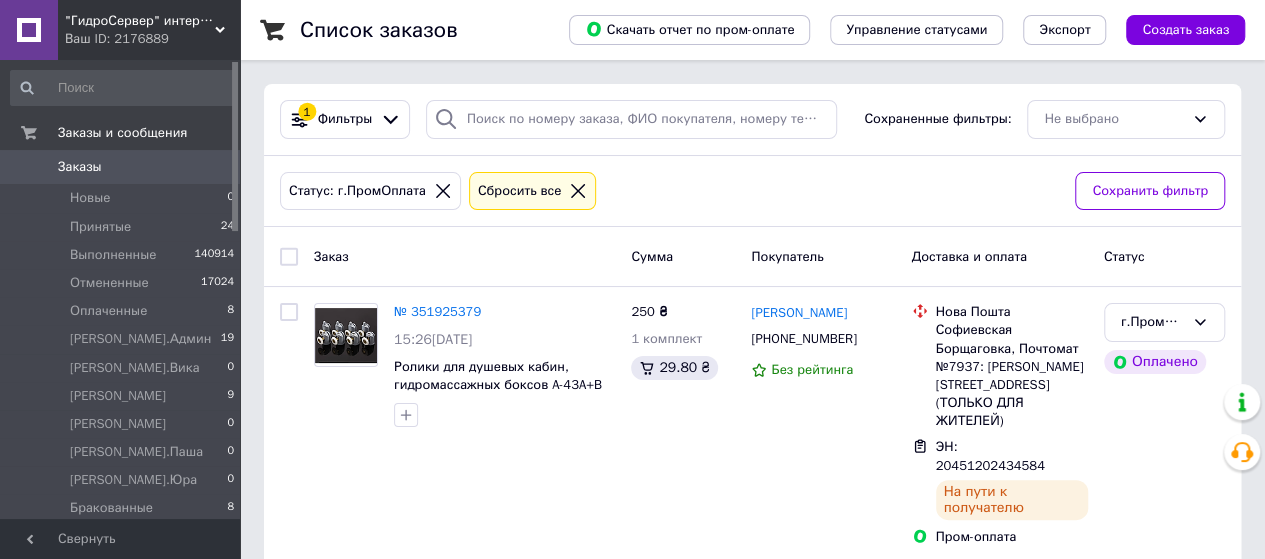click at bounding box center (289, 257) 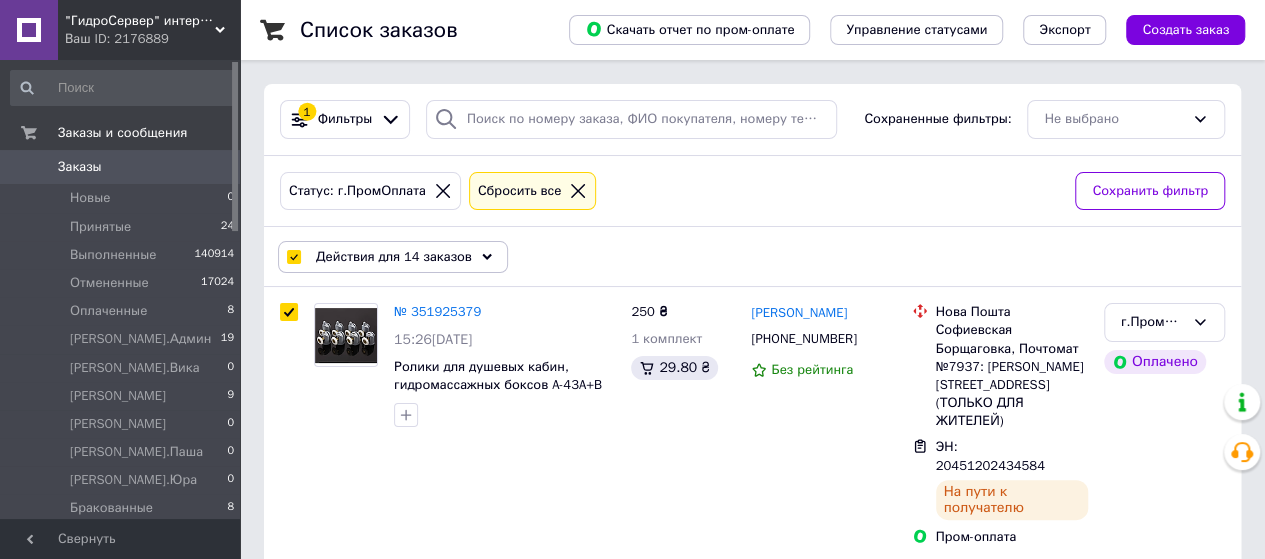 checkbox on "true" 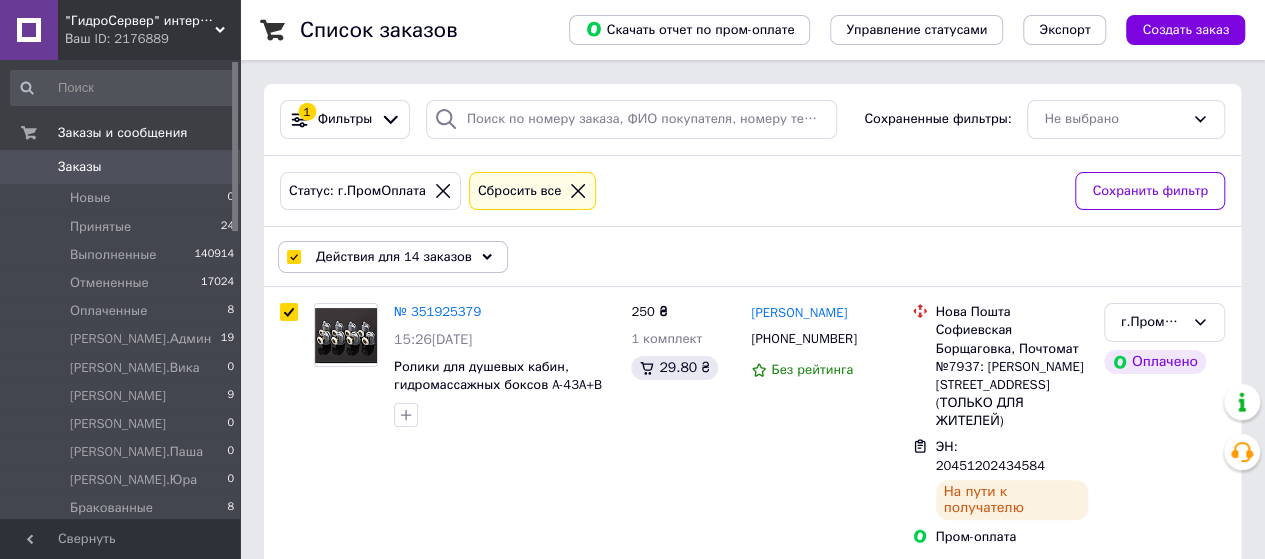click on "Действия для 14 заказов" at bounding box center (393, 257) 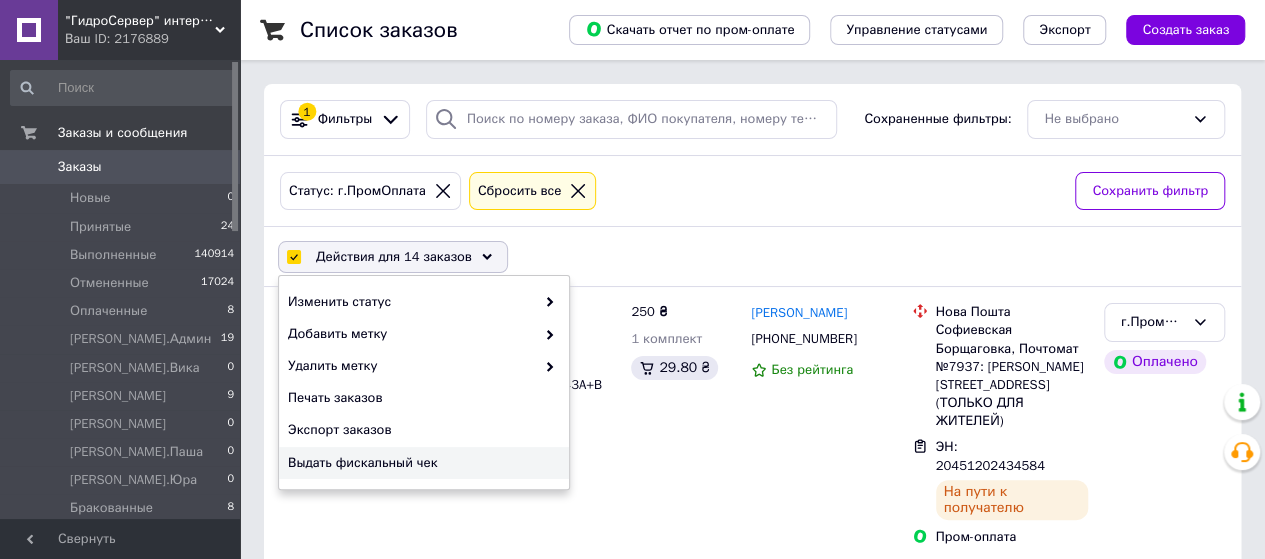 click on "Выдать фискальный чек" at bounding box center (421, 463) 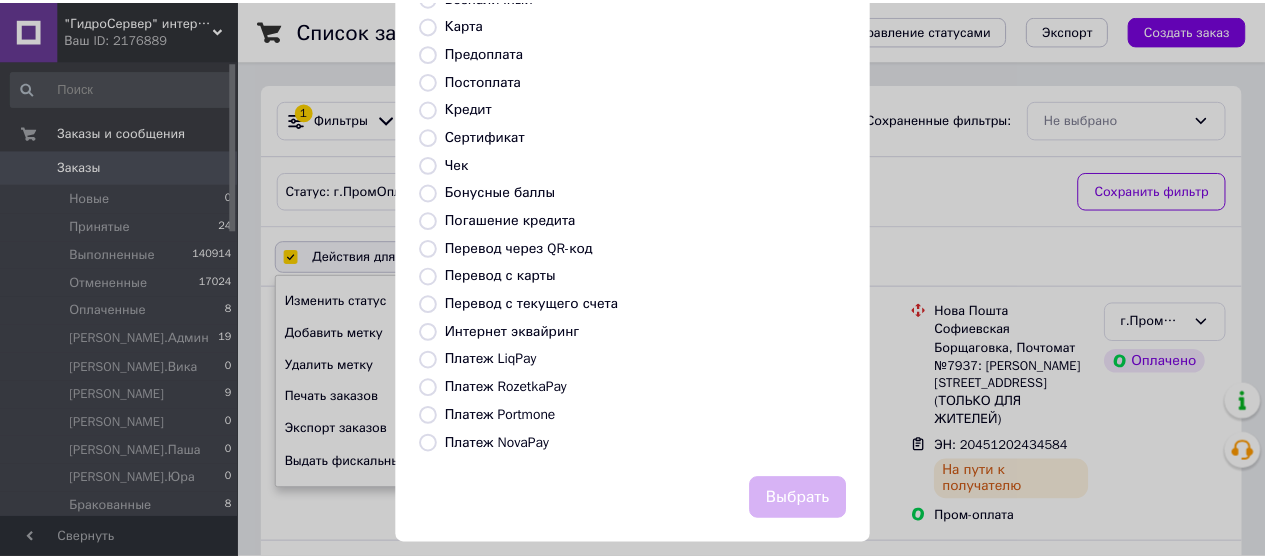 scroll, scrollTop: 211, scrollLeft: 0, axis: vertical 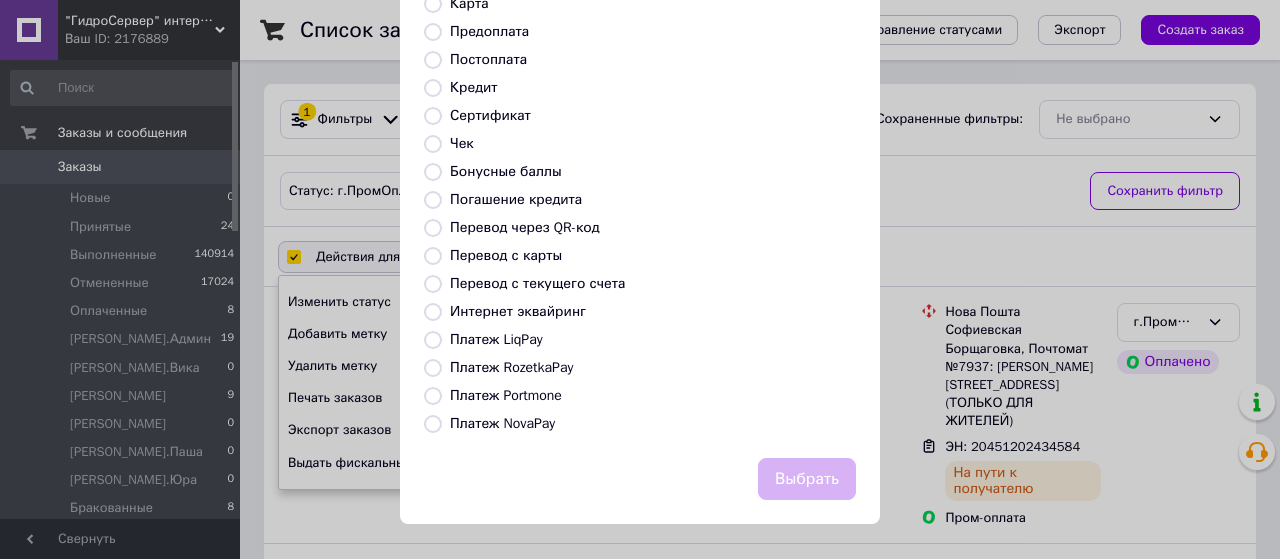 click on "Платеж RozetkaPay" at bounding box center [511, 367] 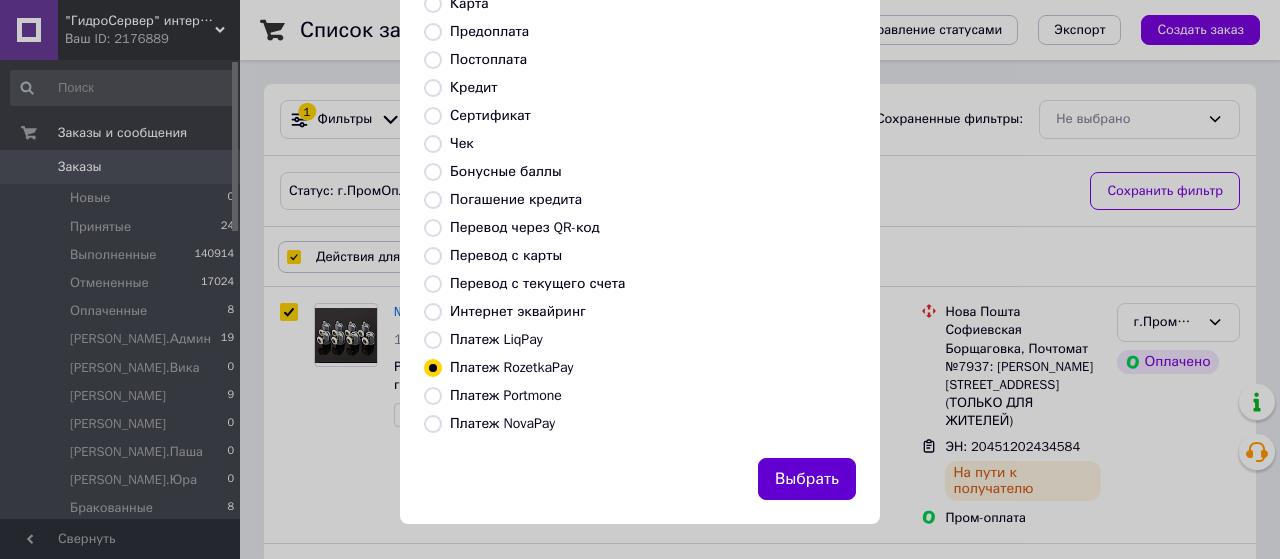click on "Выбрать" at bounding box center [807, 479] 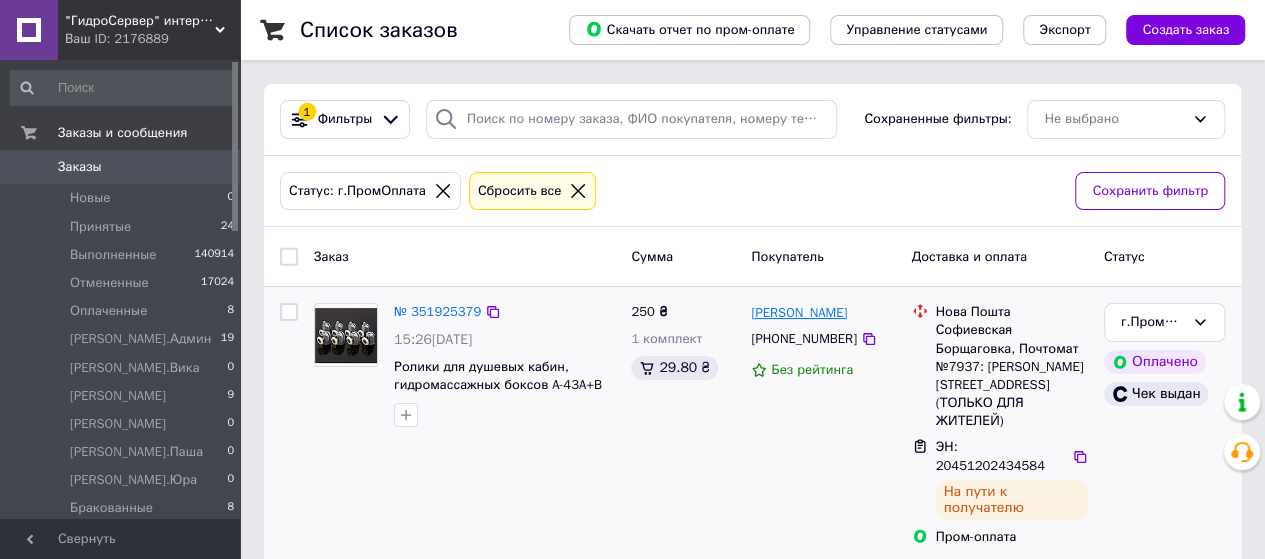 scroll, scrollTop: 0, scrollLeft: 0, axis: both 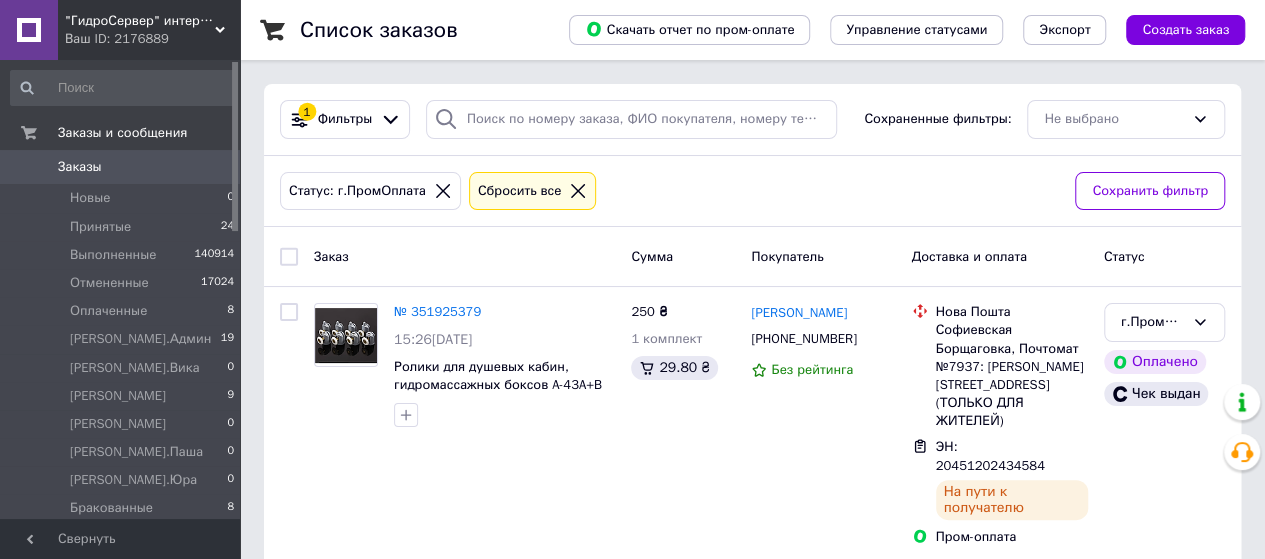 click at bounding box center [289, 257] 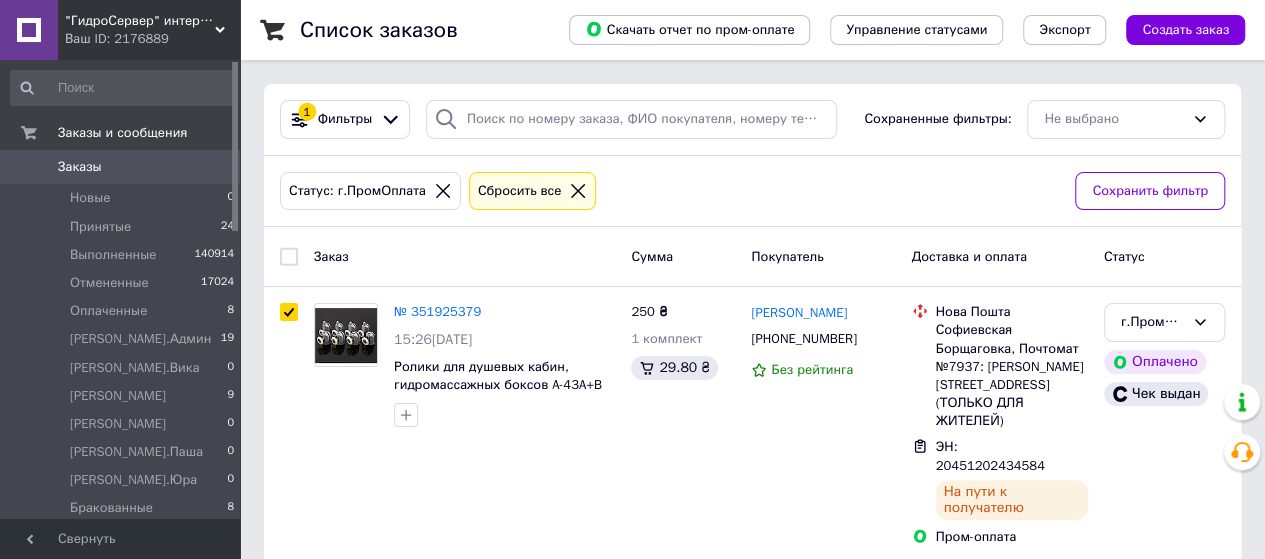 checkbox on "true" 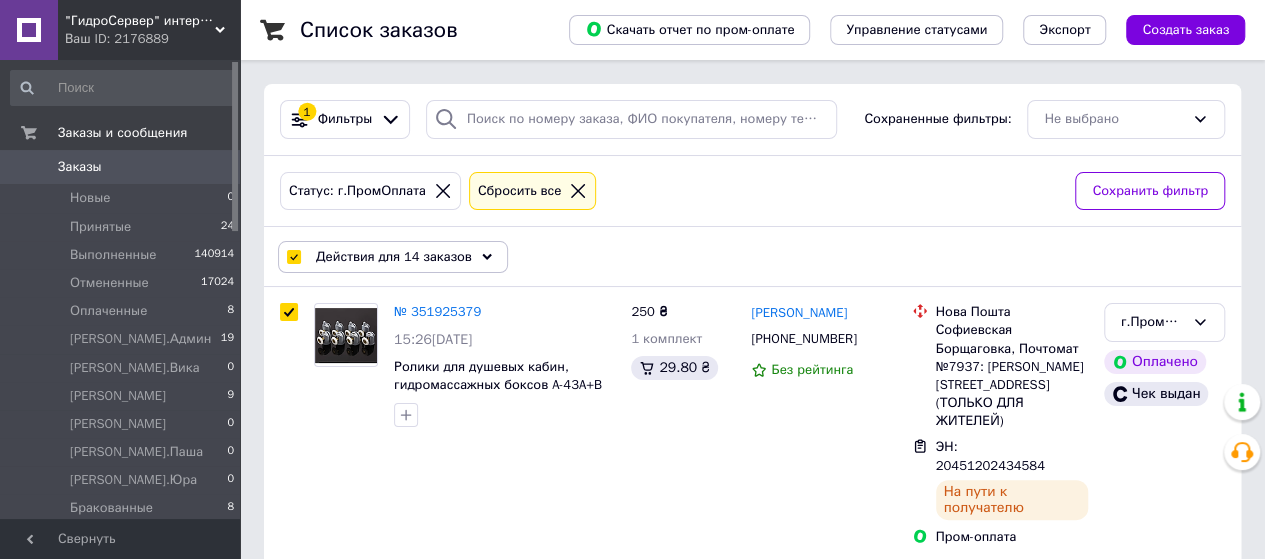 click on "Действия для 14 заказов" at bounding box center [394, 257] 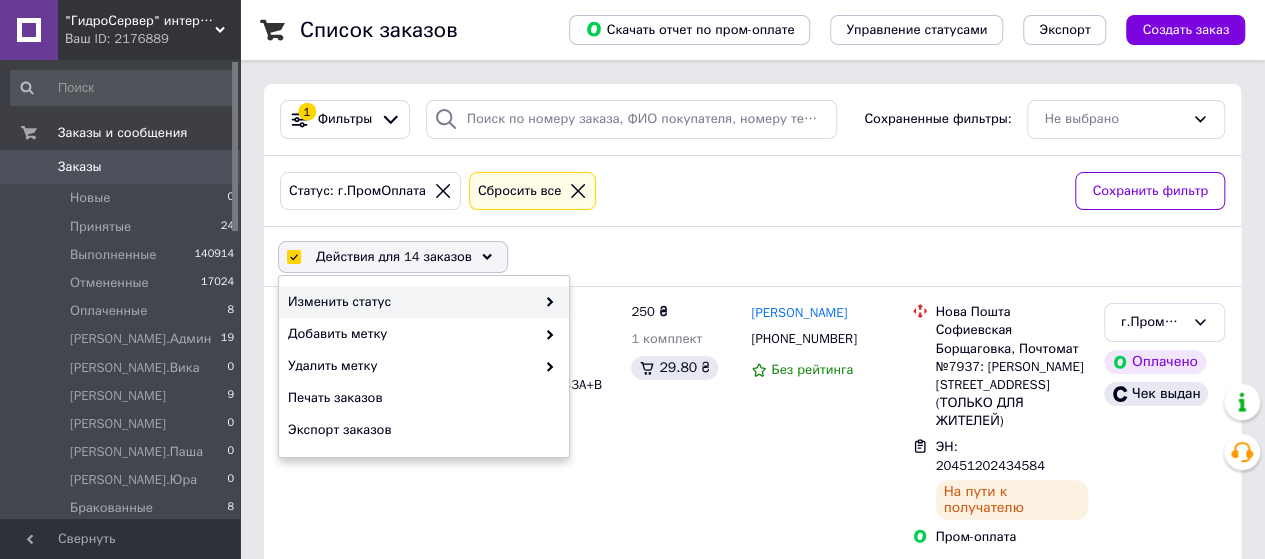 click 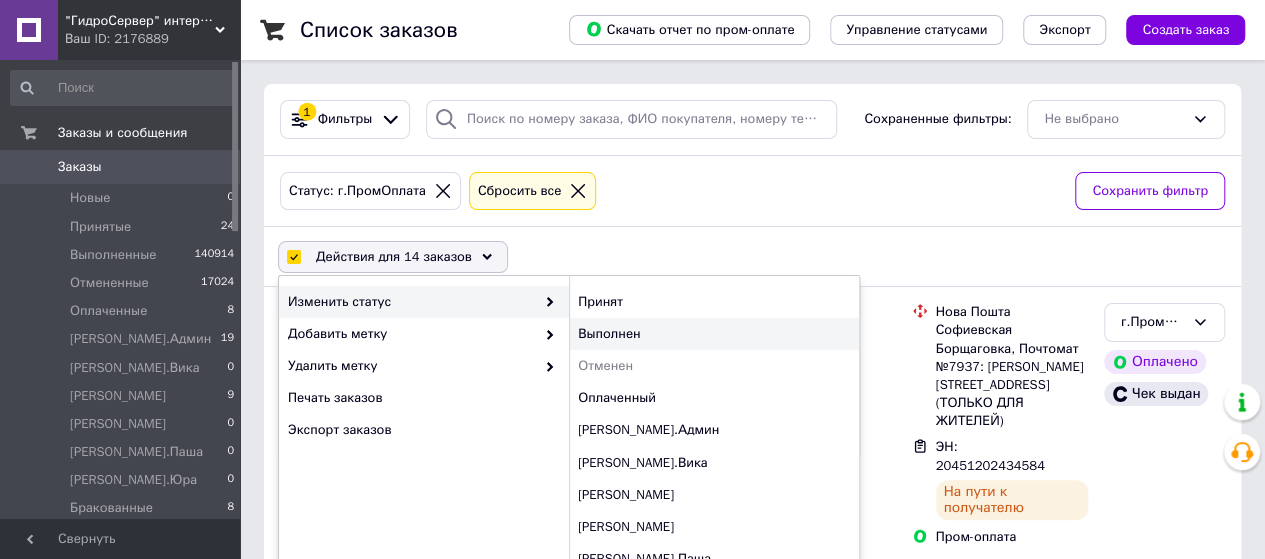 click on "Выполнен" at bounding box center [714, 334] 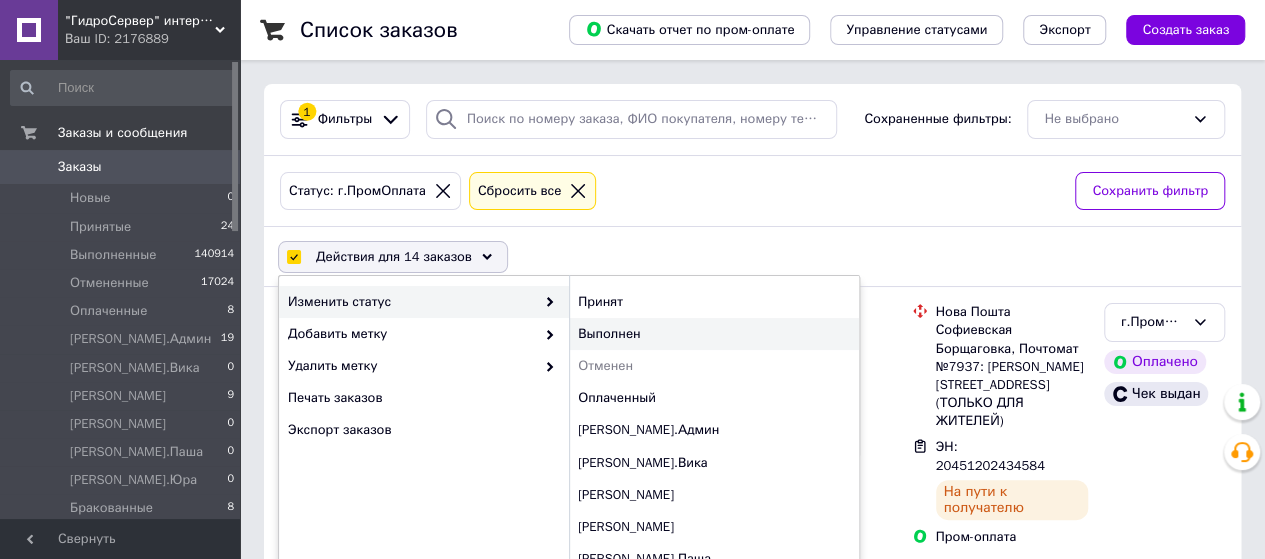 checkbox on "false" 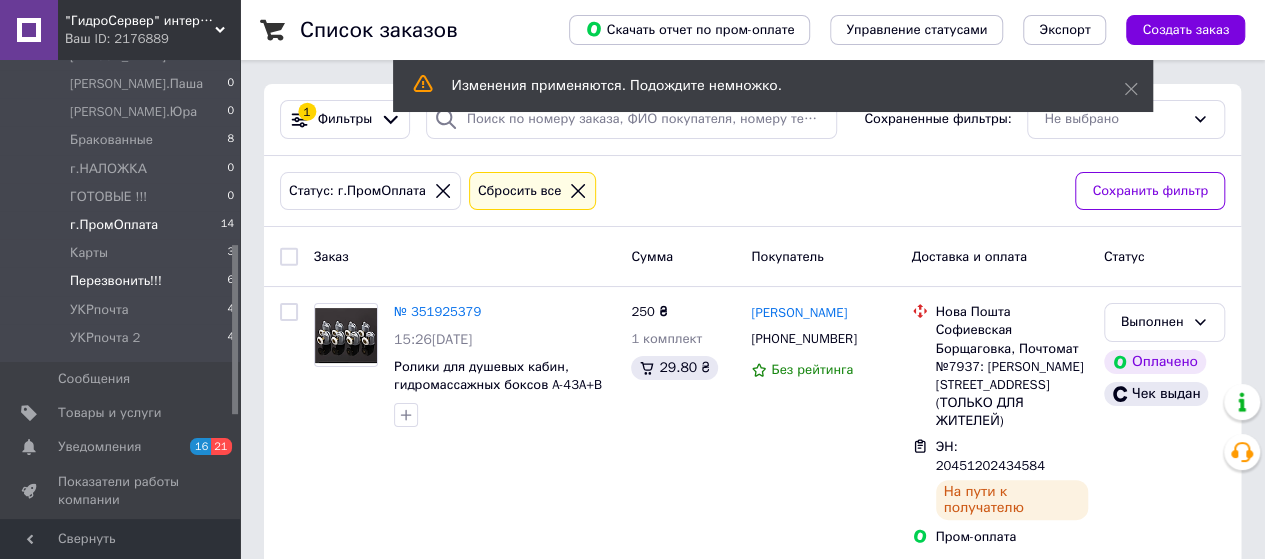scroll, scrollTop: 500, scrollLeft: 0, axis: vertical 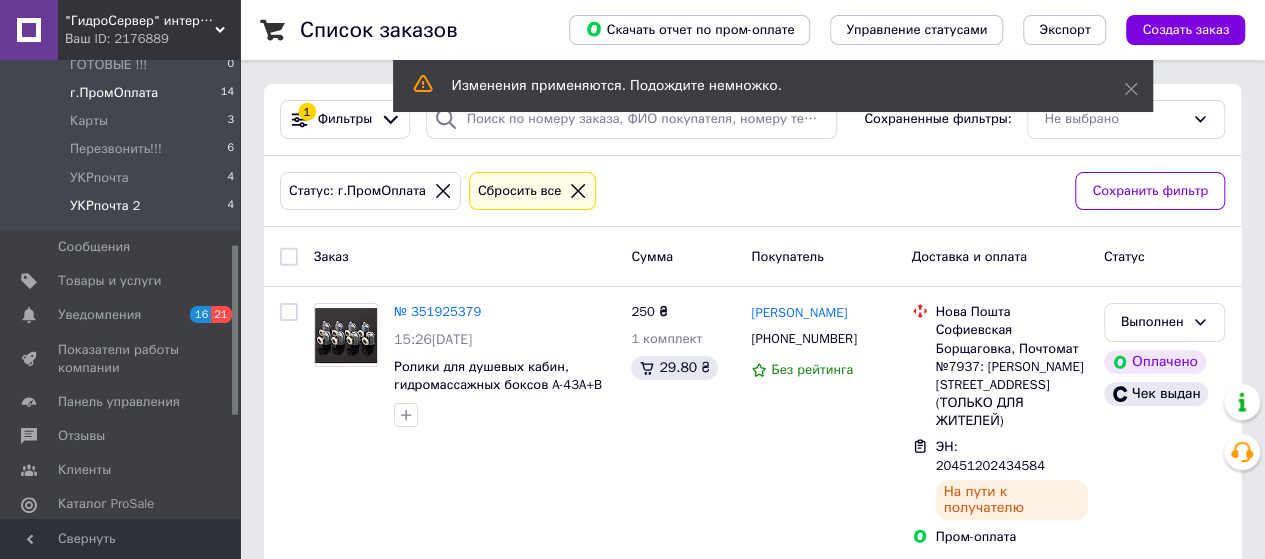 click on "УКРпочта 2" at bounding box center (105, 206) 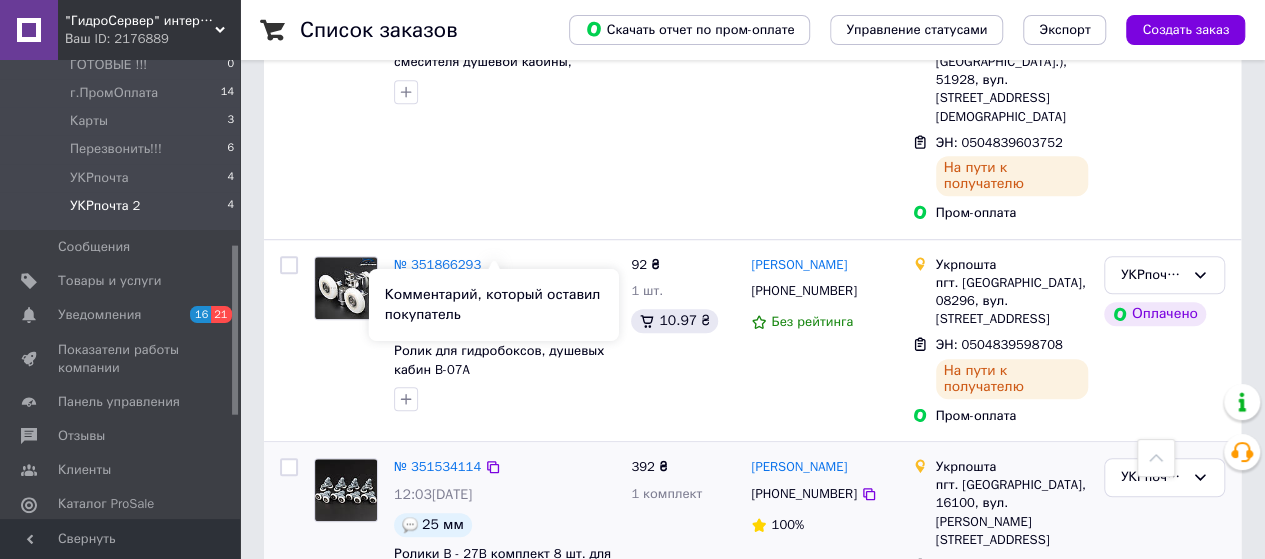 scroll, scrollTop: 651, scrollLeft: 0, axis: vertical 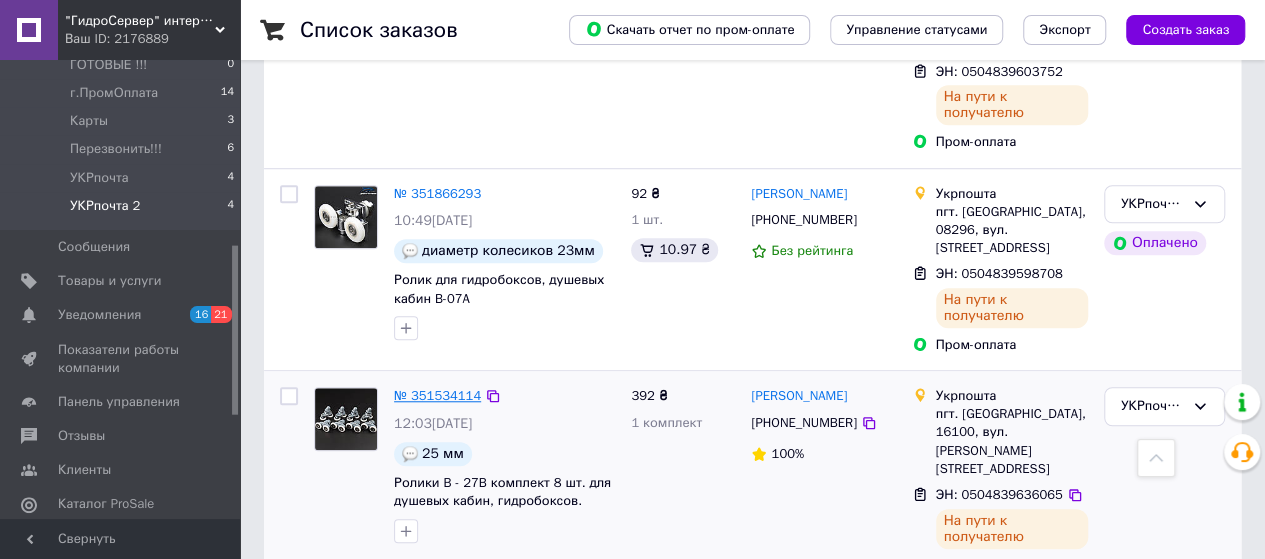 click on "№ 351534114" at bounding box center [437, 395] 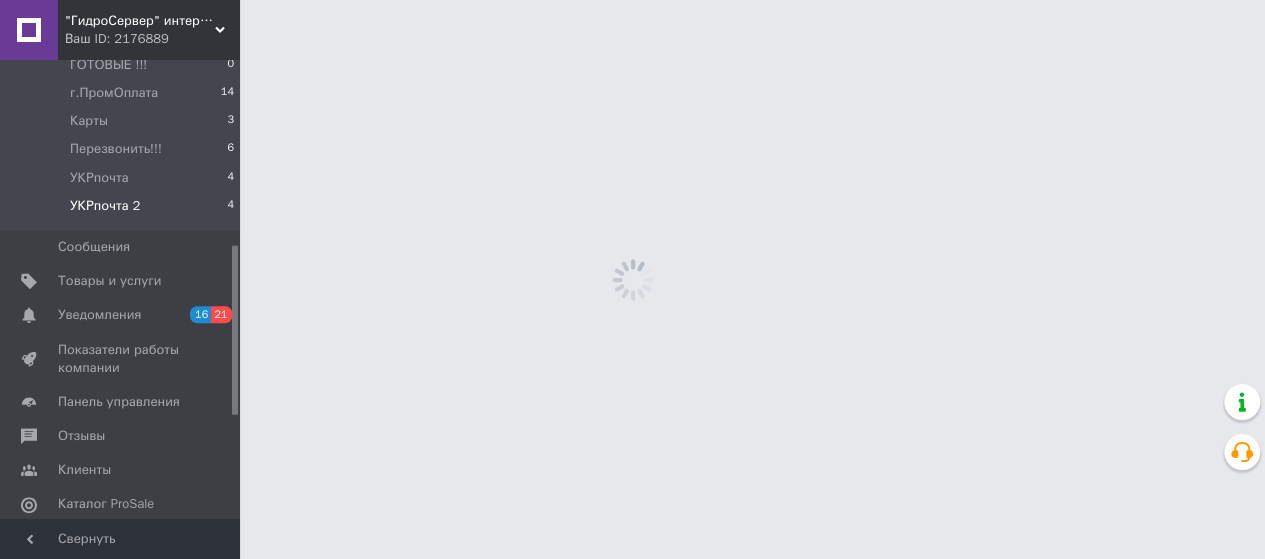 scroll, scrollTop: 0, scrollLeft: 0, axis: both 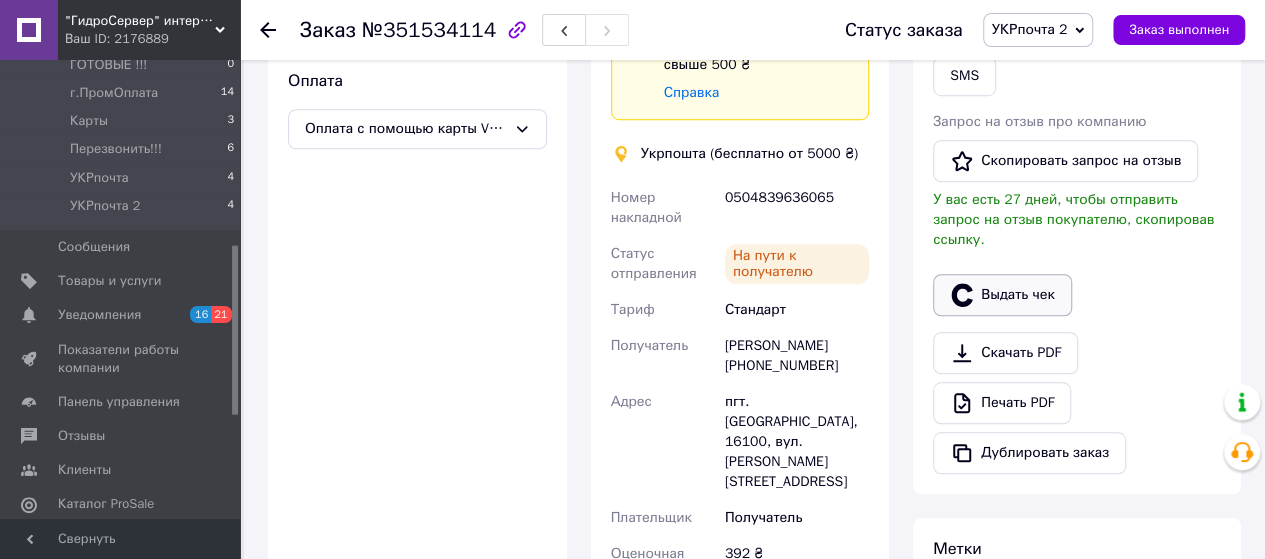 click on "Выдать чек" at bounding box center (1002, 295) 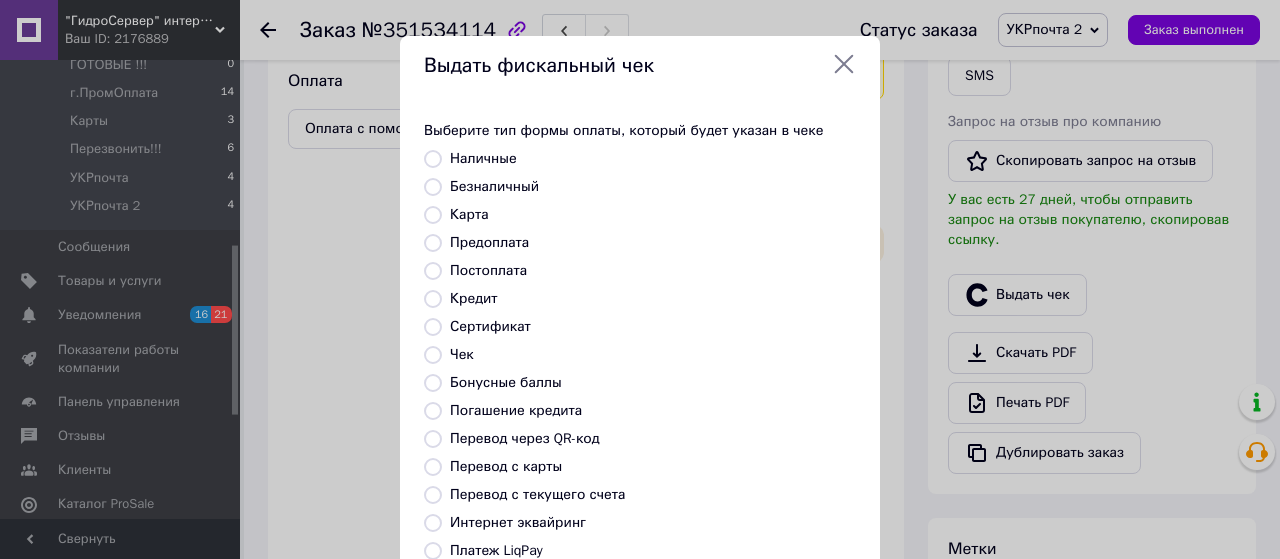 click on "Карта" at bounding box center [469, 214] 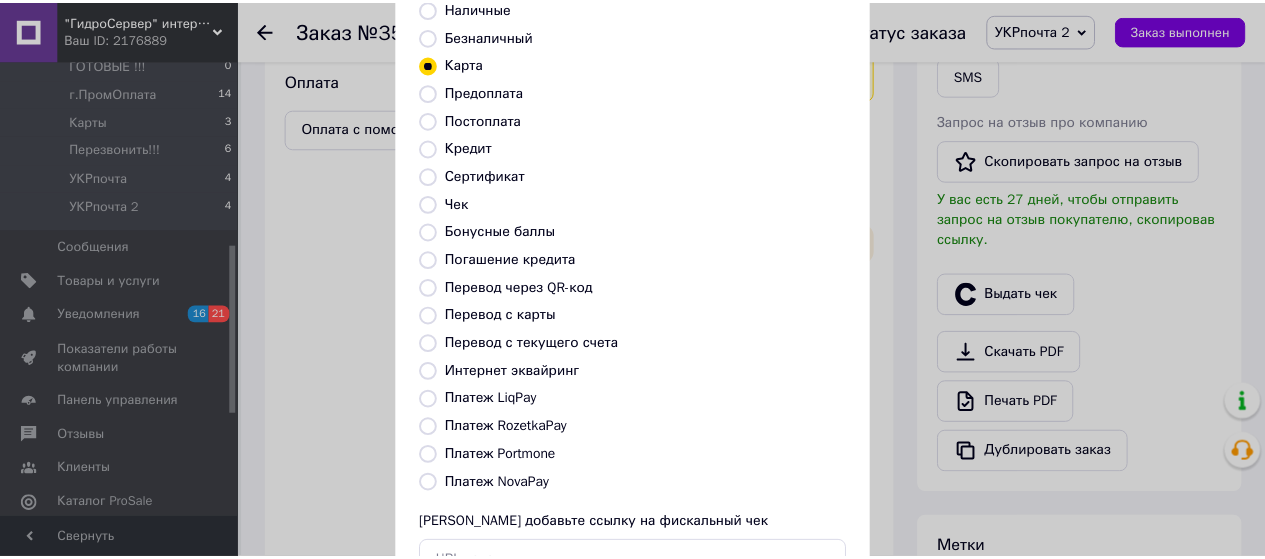 scroll, scrollTop: 298, scrollLeft: 0, axis: vertical 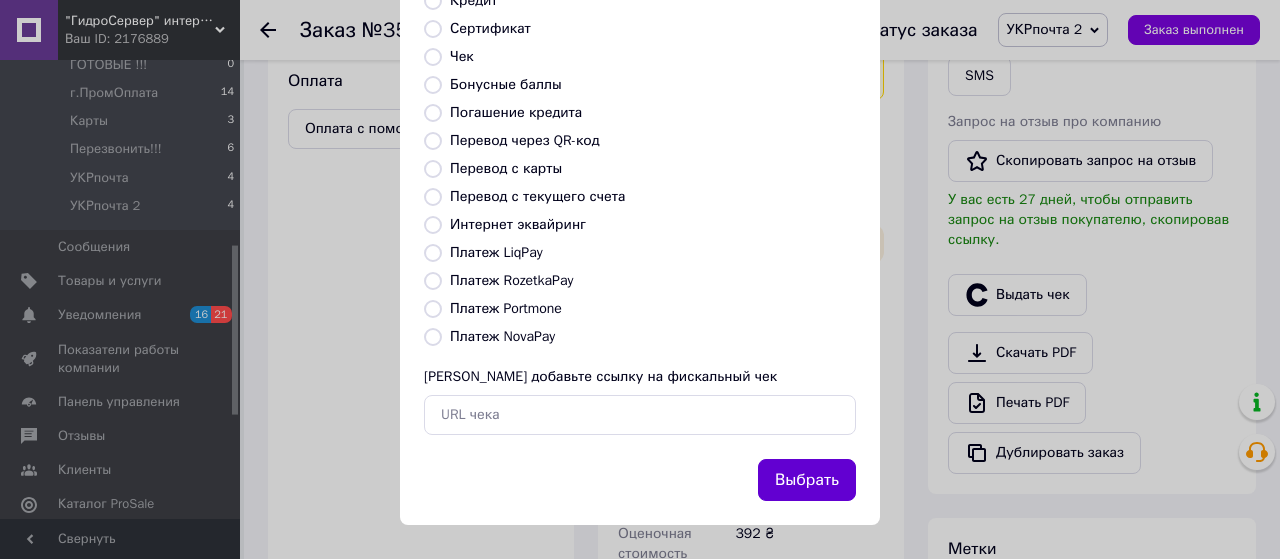 click on "Выбрать" at bounding box center (807, 480) 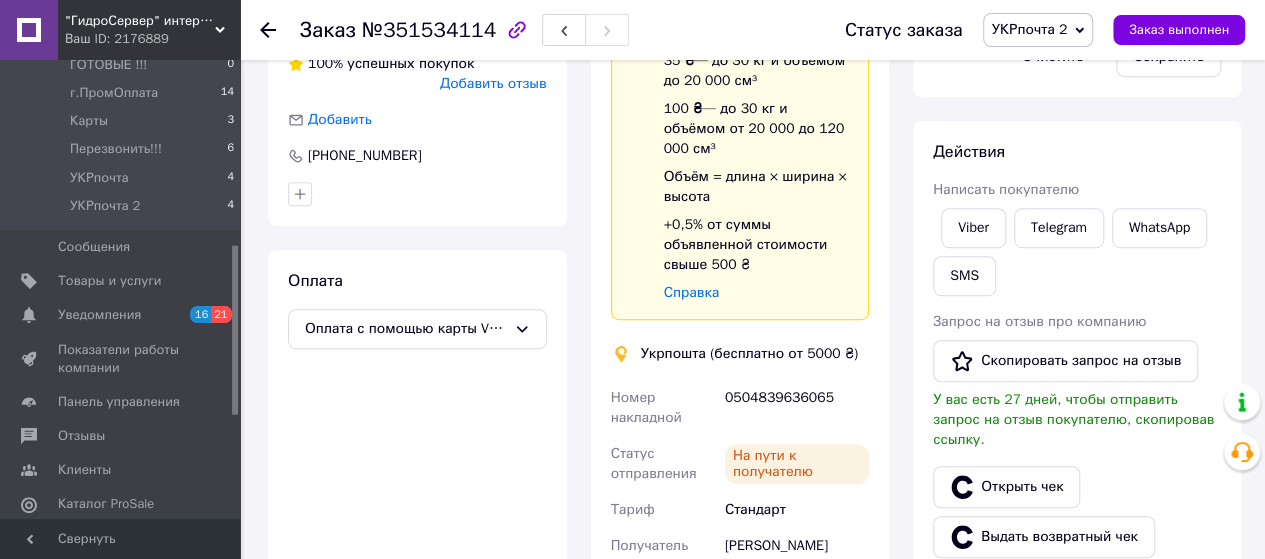 scroll, scrollTop: 574, scrollLeft: 0, axis: vertical 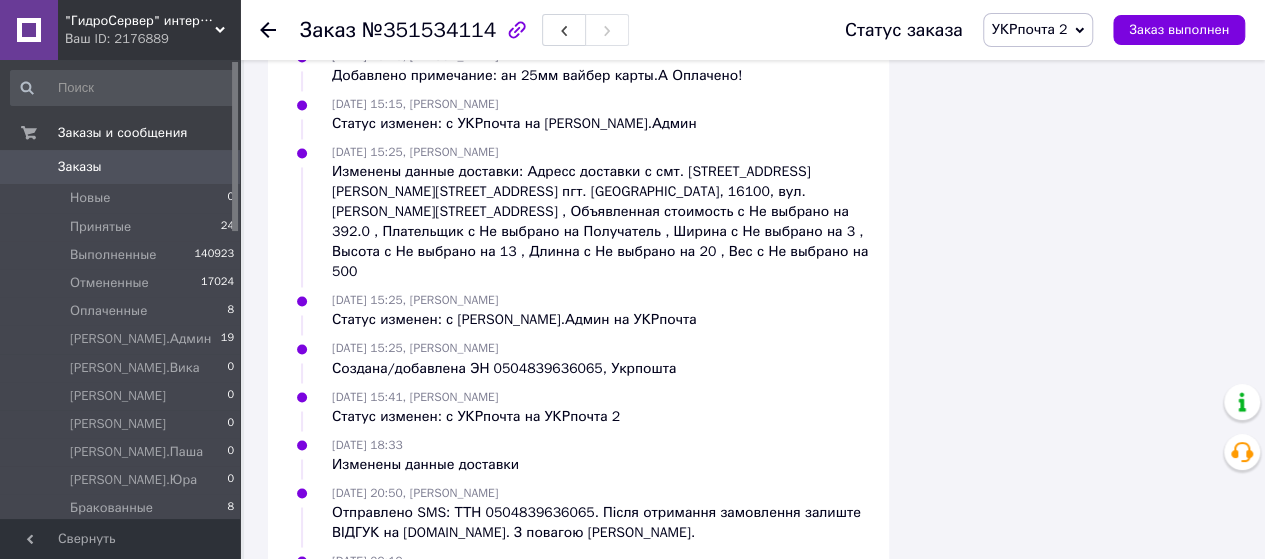 click 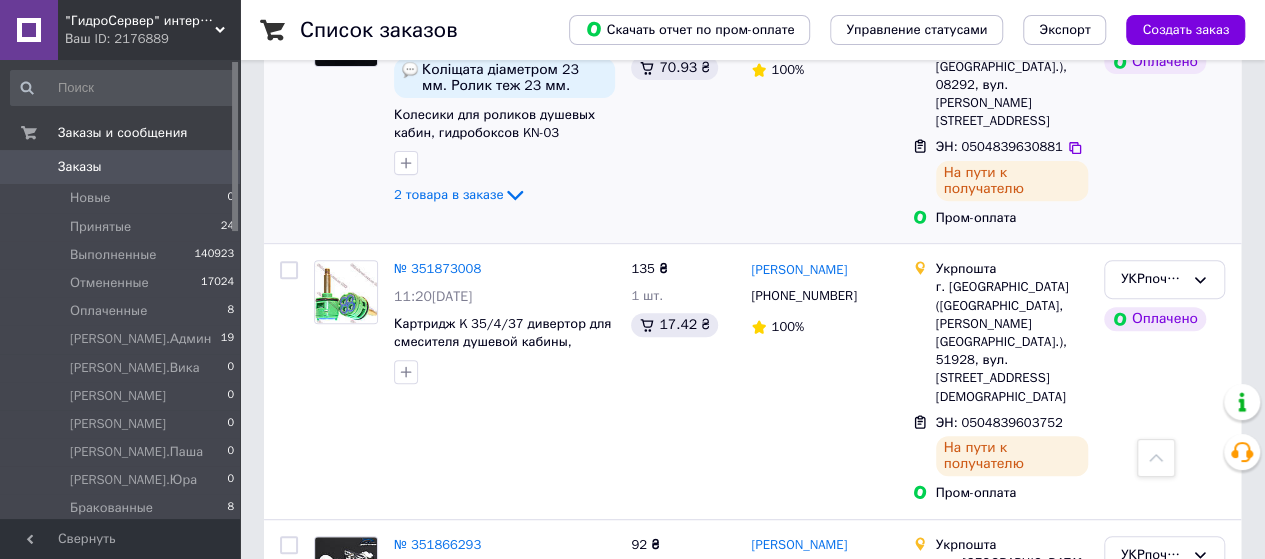 scroll, scrollTop: 0, scrollLeft: 0, axis: both 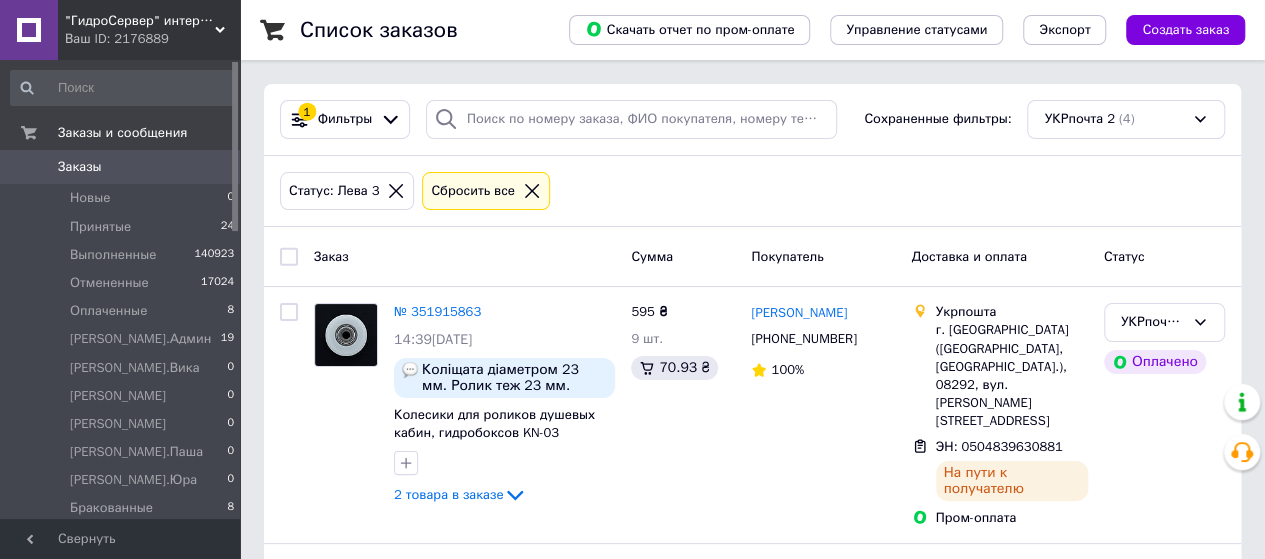 click at bounding box center (289, 257) 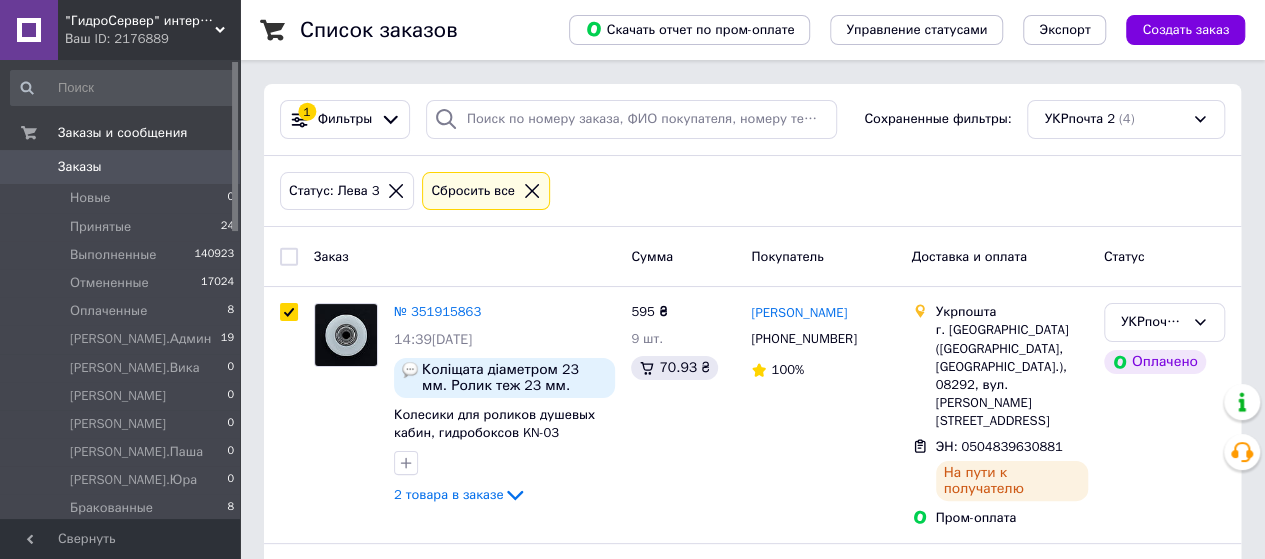 checkbox on "true" 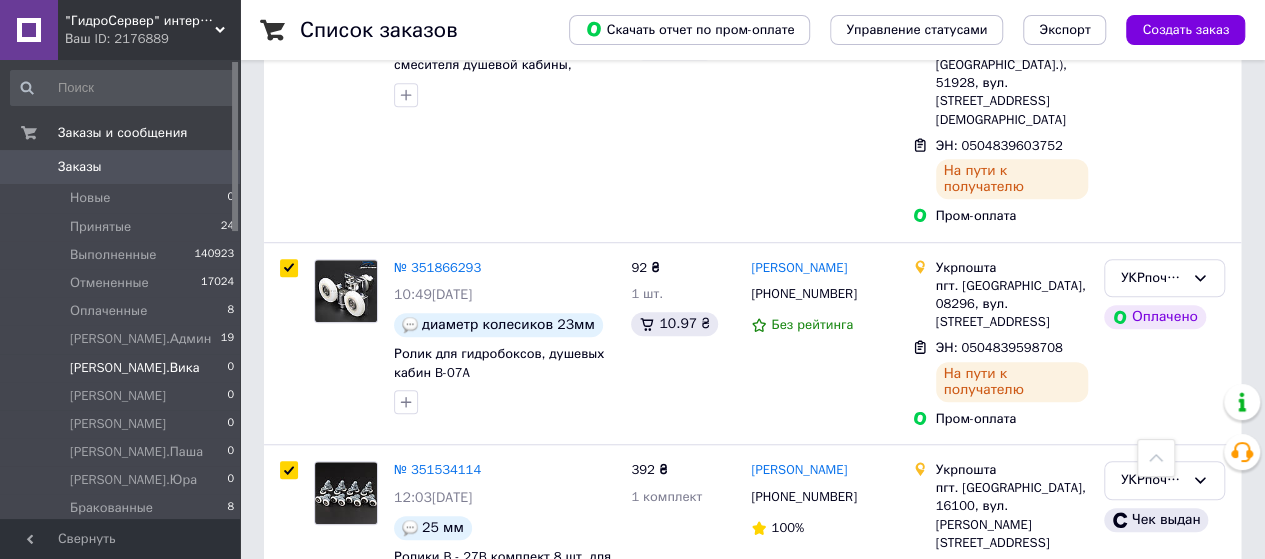 scroll, scrollTop: 551, scrollLeft: 0, axis: vertical 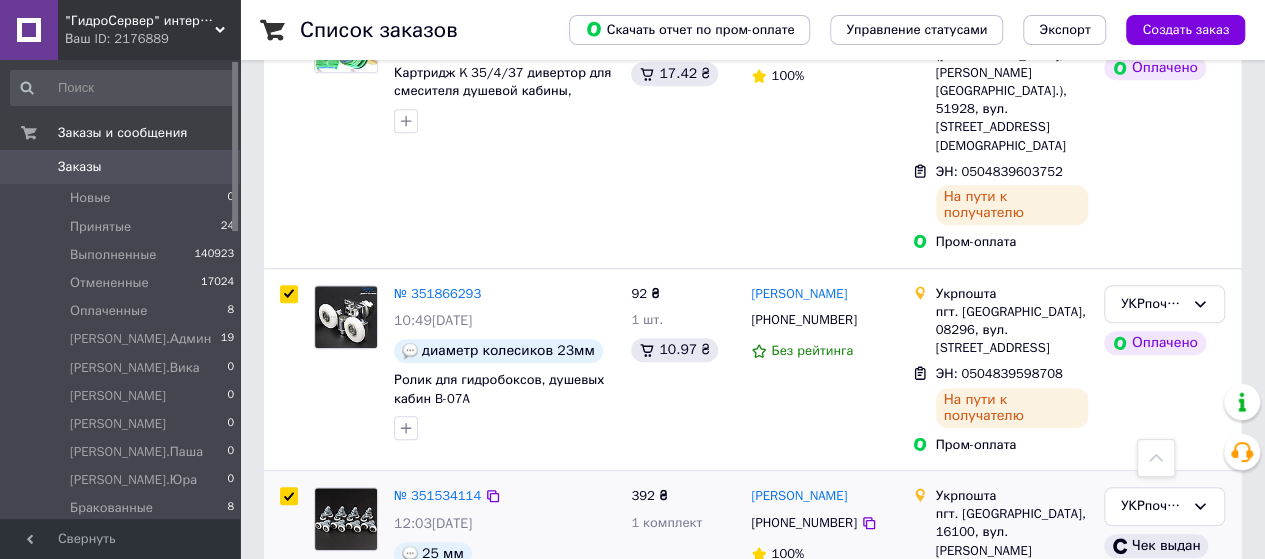 click at bounding box center [289, 496] 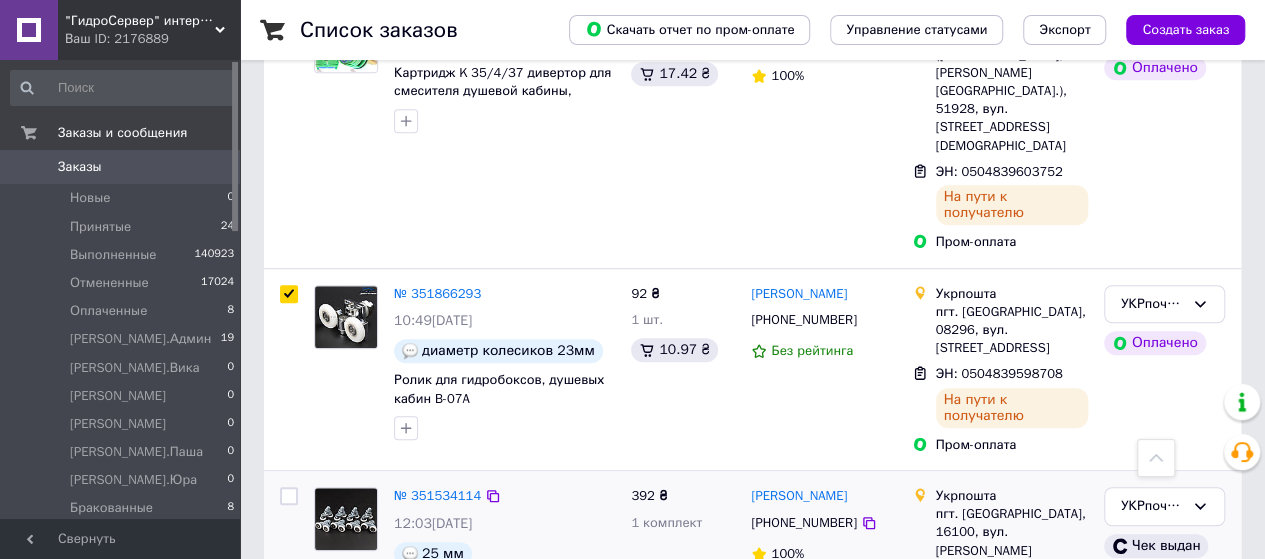 checkbox on "false" 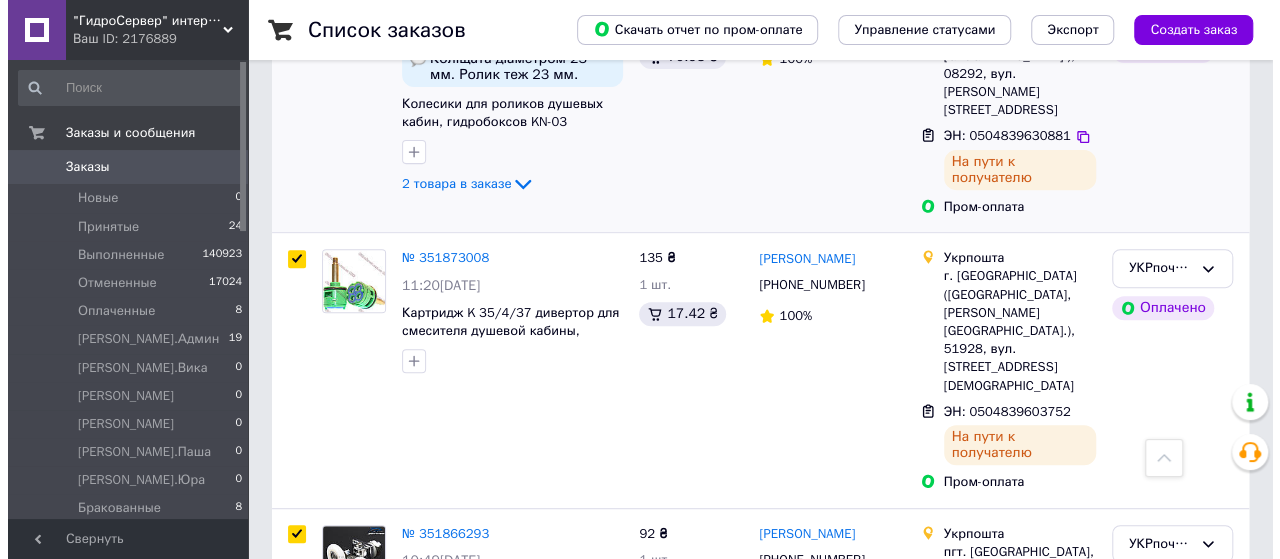 scroll, scrollTop: 51, scrollLeft: 0, axis: vertical 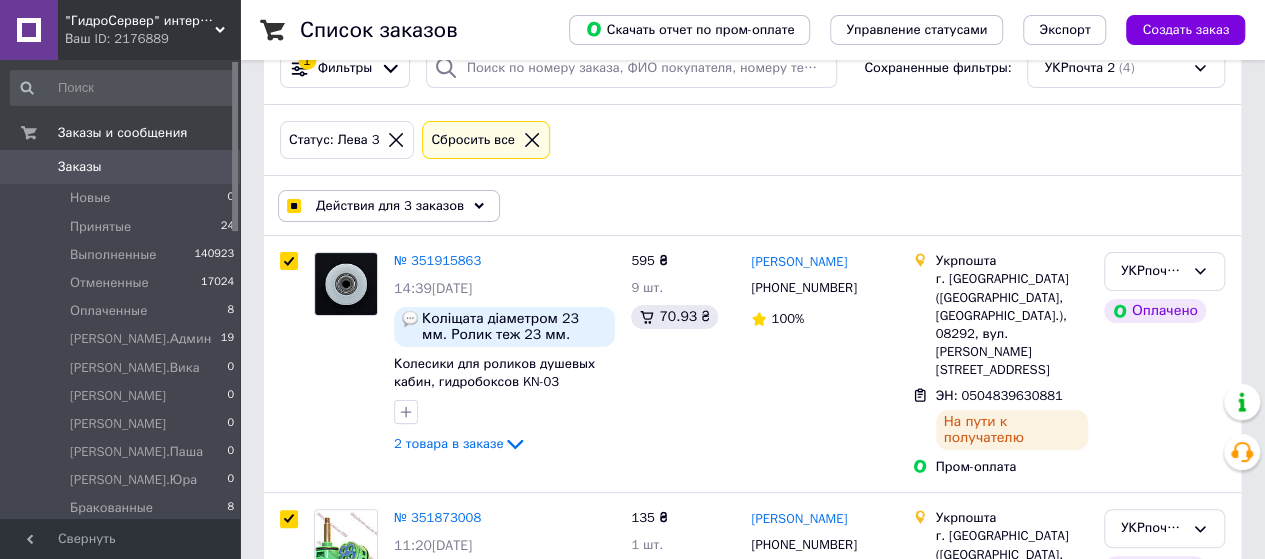 click on "Действия для 3 заказов" at bounding box center [389, 206] 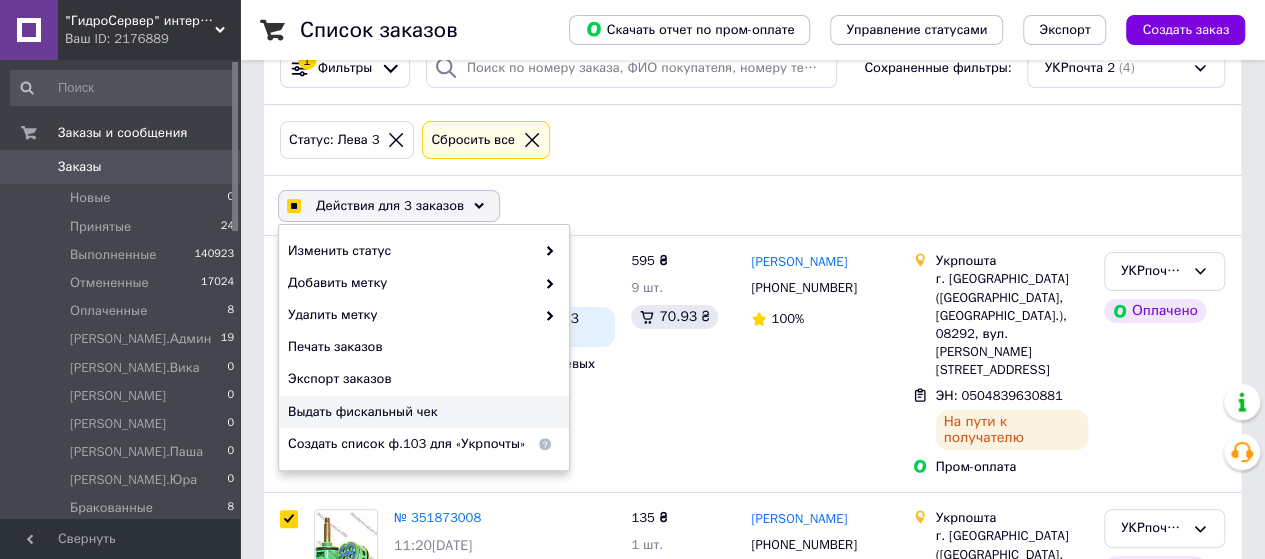 click on "Выдать фискальный чек" at bounding box center [421, 412] 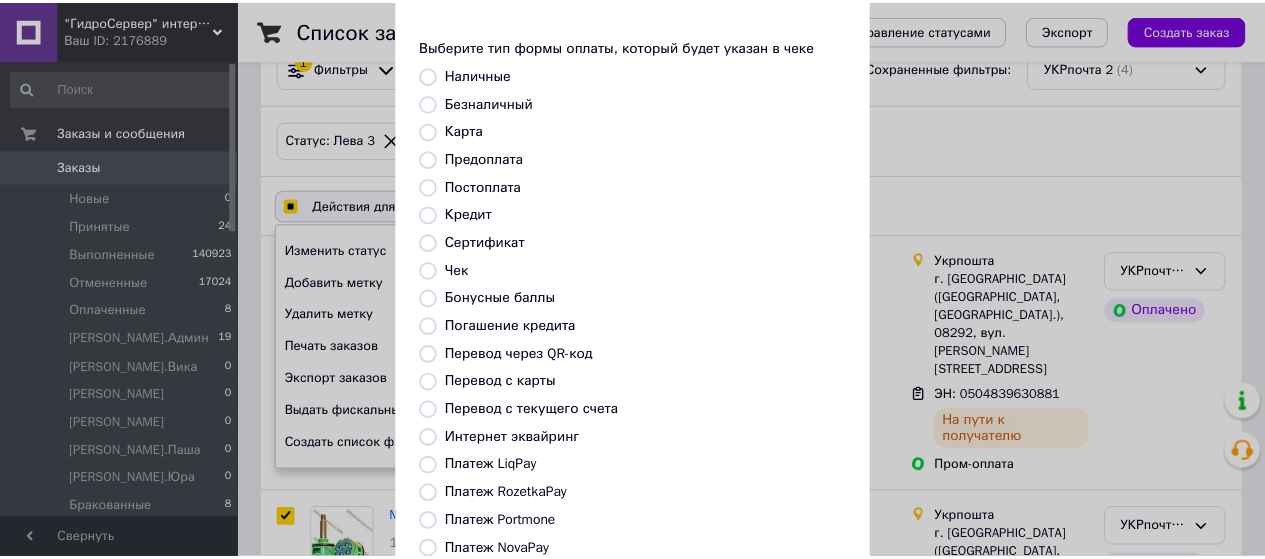 scroll, scrollTop: 200, scrollLeft: 0, axis: vertical 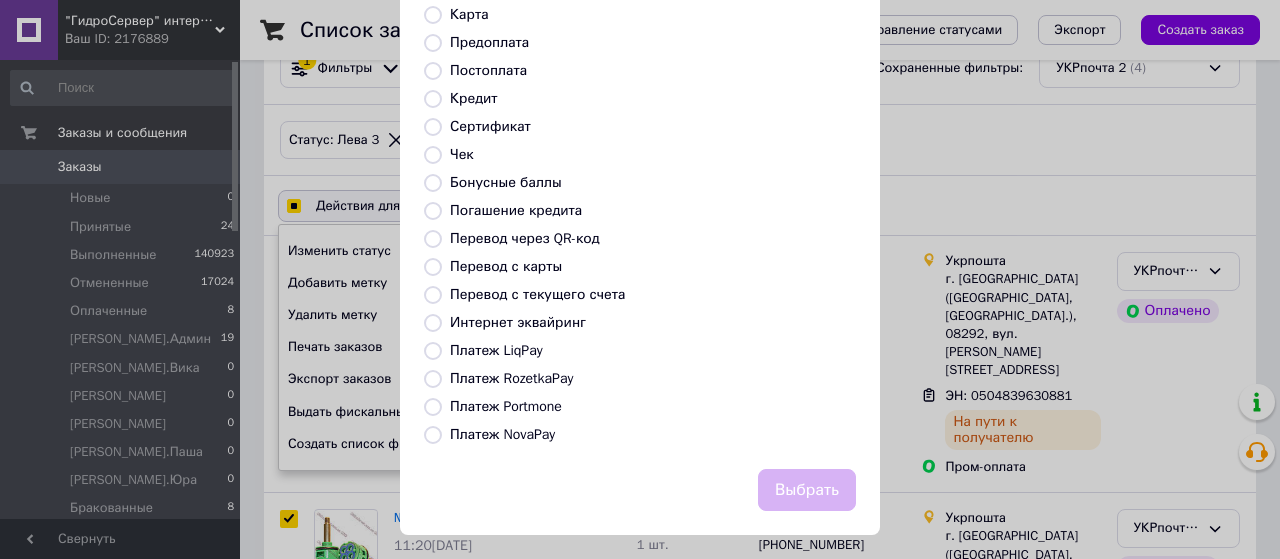 click on "Платеж RozetkaPay" at bounding box center [511, 378] 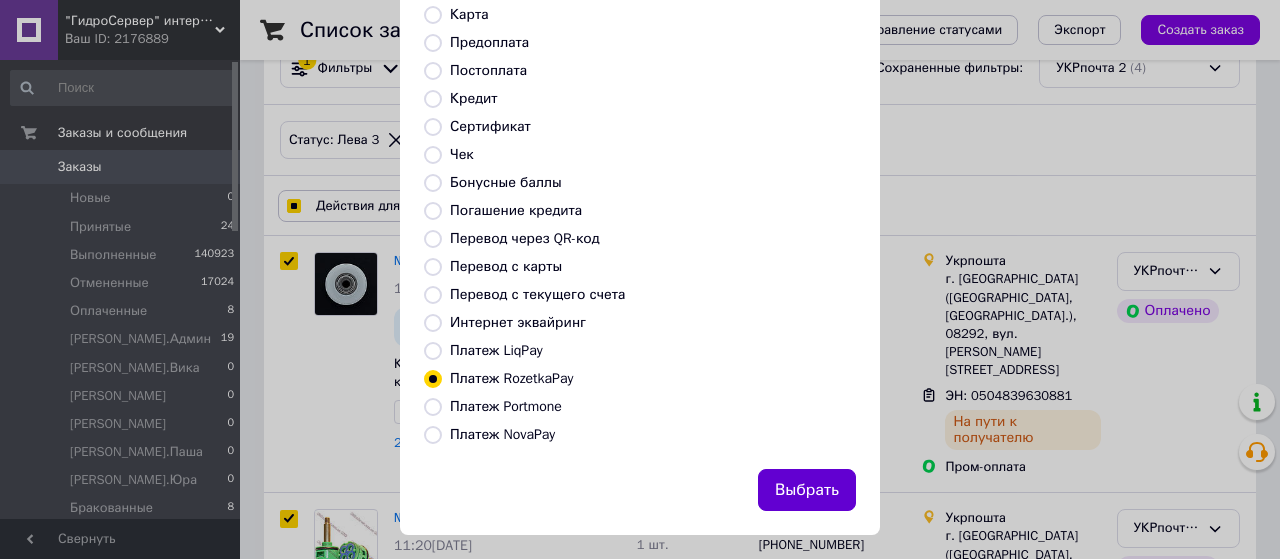click on "Выбрать" at bounding box center [807, 490] 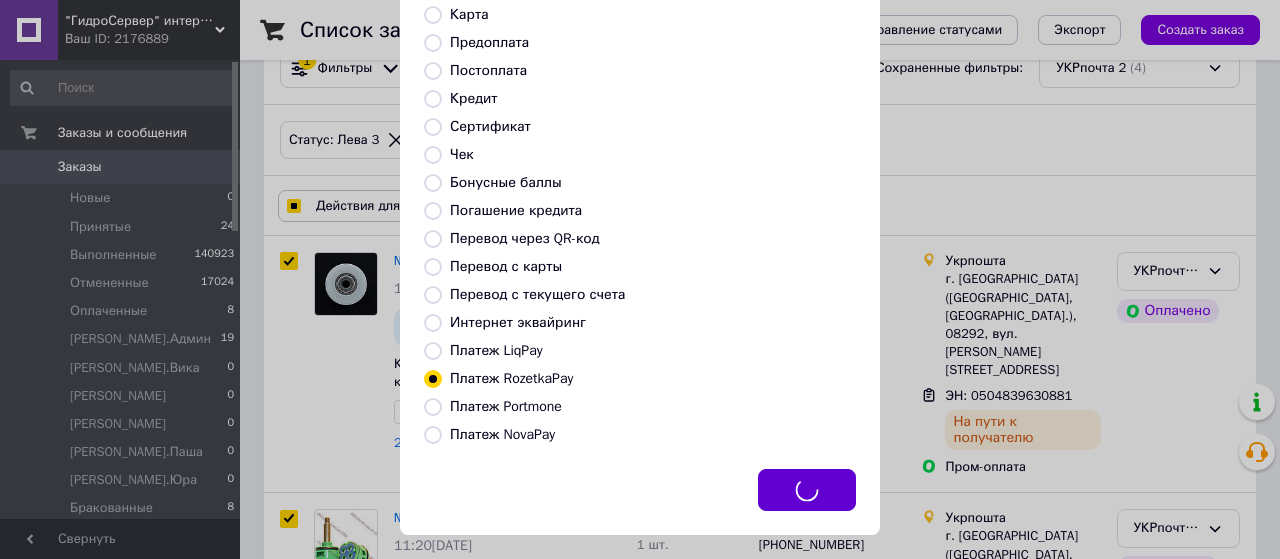 checkbox on "true" 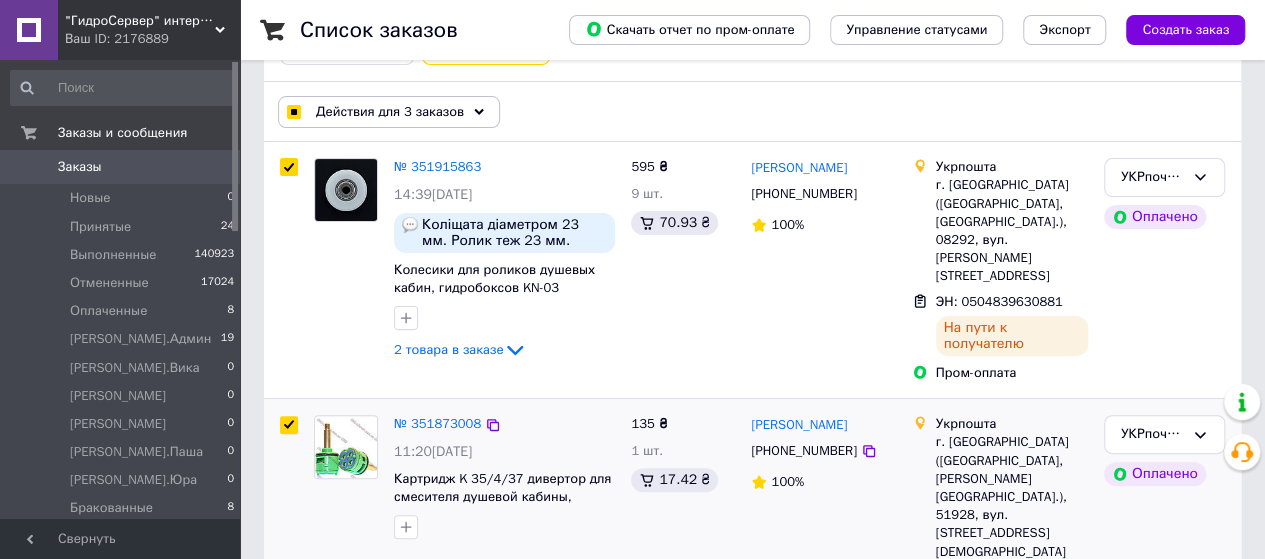 scroll, scrollTop: 351, scrollLeft: 0, axis: vertical 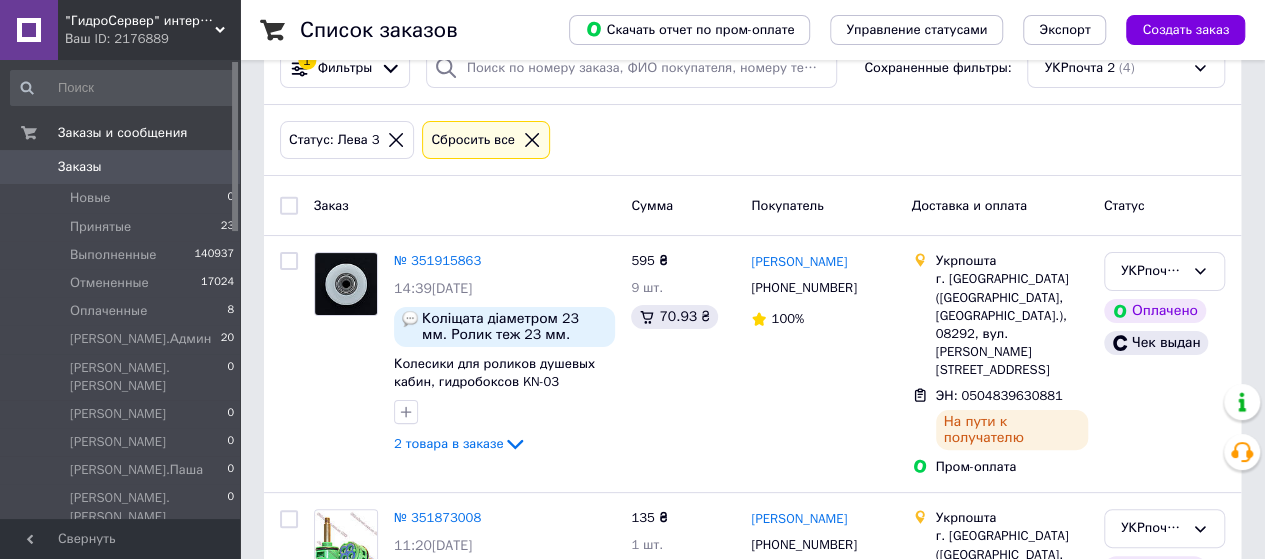 click at bounding box center (289, 206) 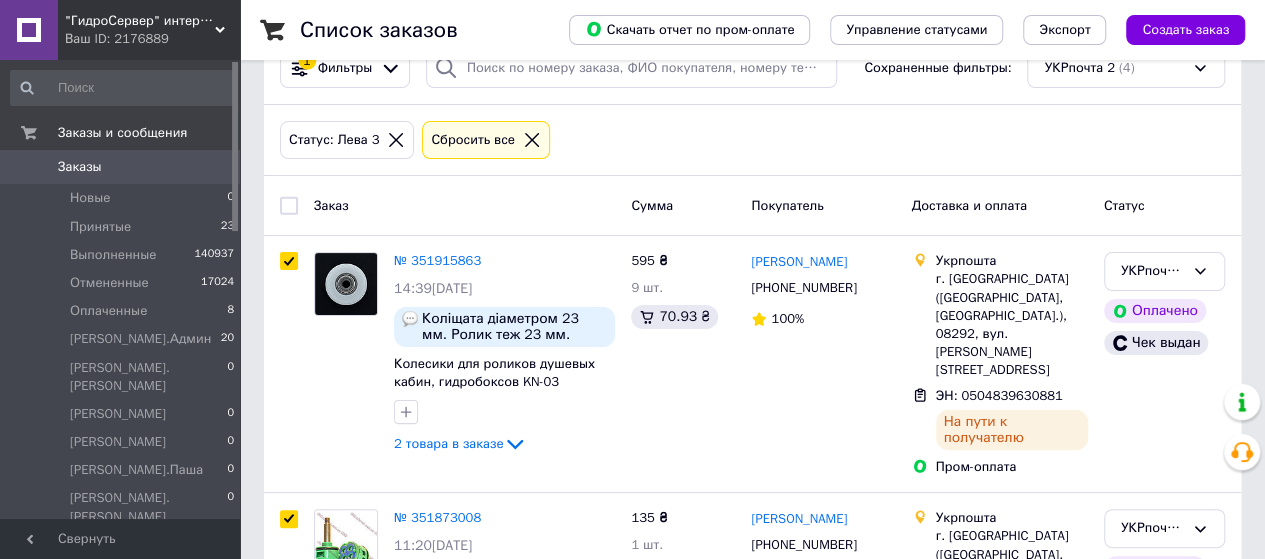 checkbox on "true" 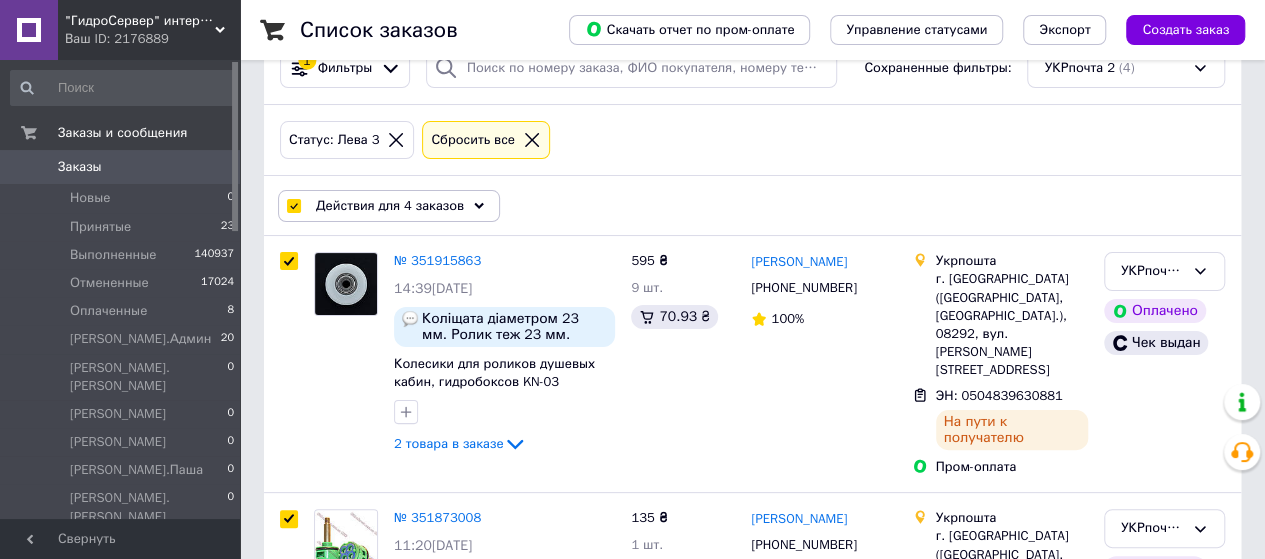 click on "Действия для 4 заказов" at bounding box center [390, 206] 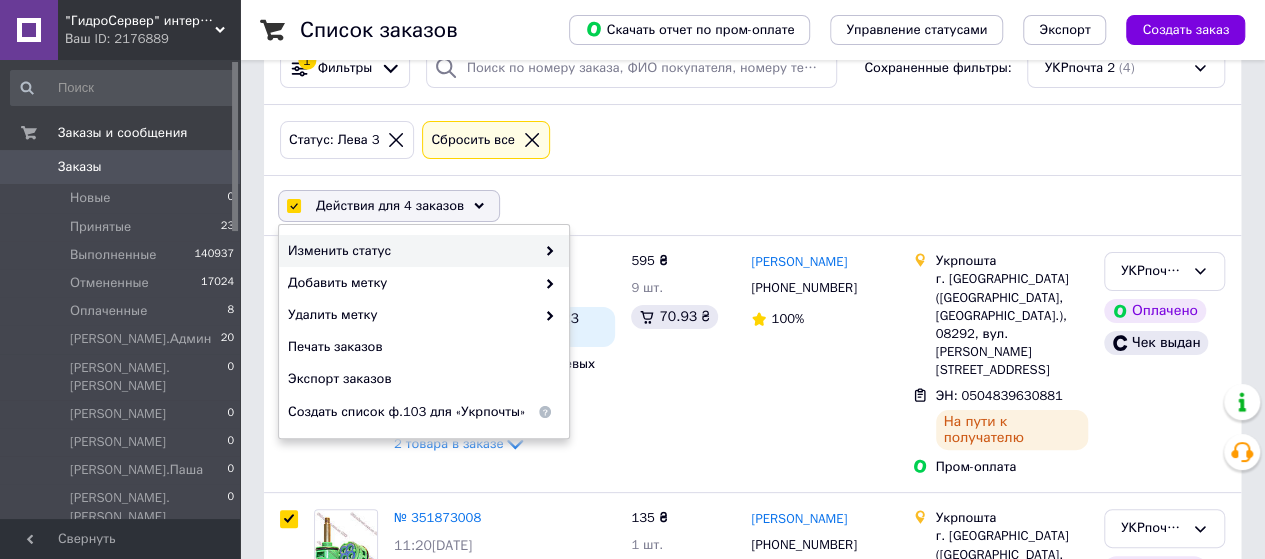 click 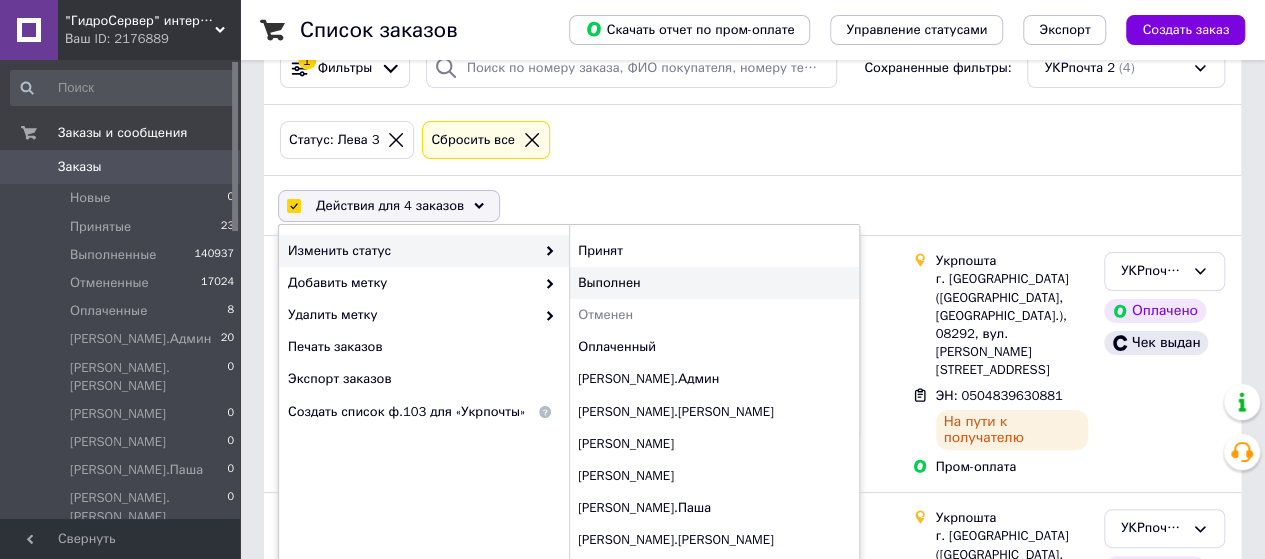 click on "Выполнен" at bounding box center (714, 283) 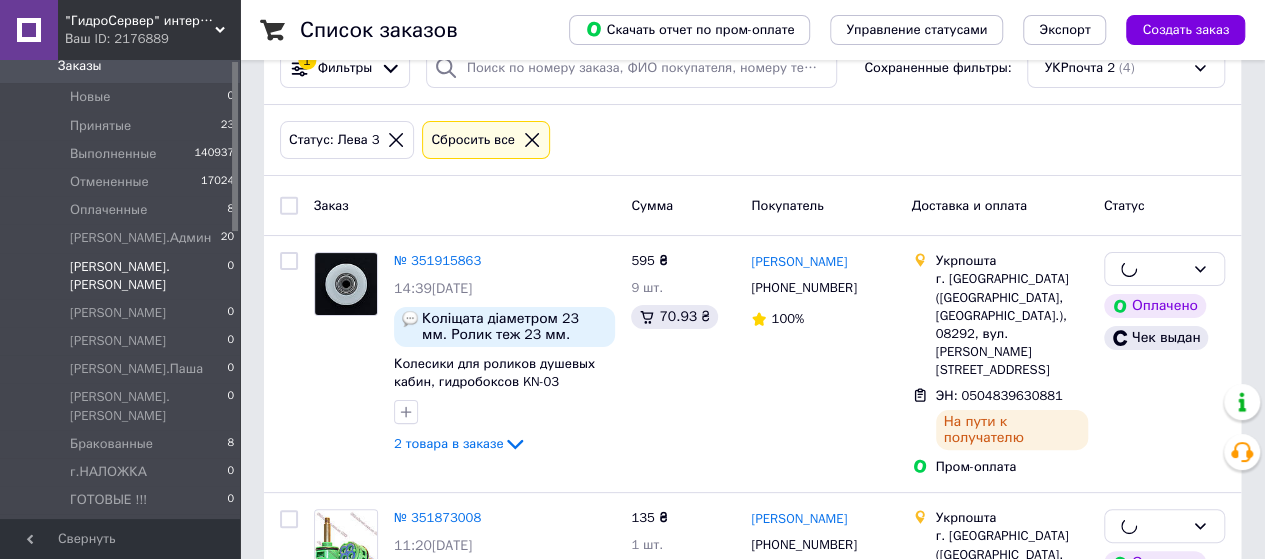 scroll, scrollTop: 200, scrollLeft: 0, axis: vertical 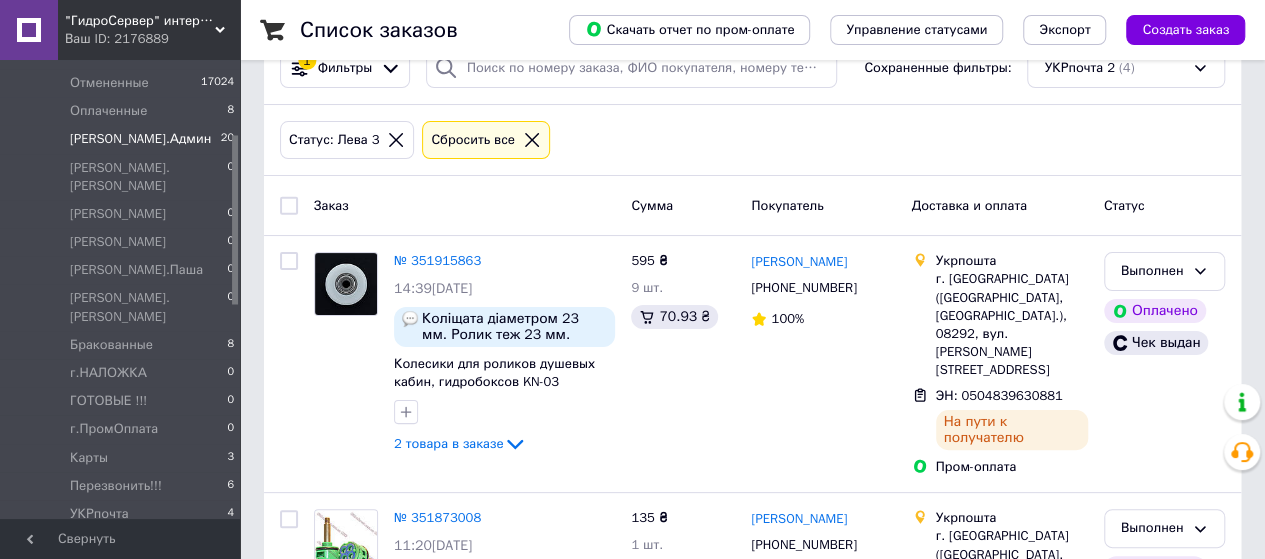 click on "а.Админ 20" at bounding box center (123, 139) 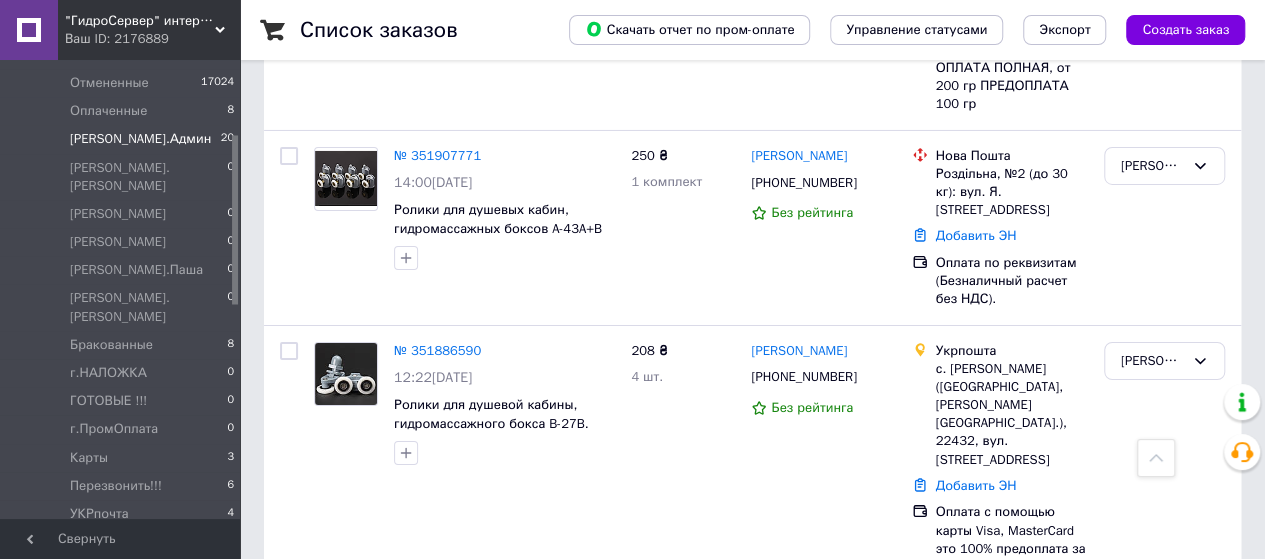 scroll, scrollTop: 3435, scrollLeft: 0, axis: vertical 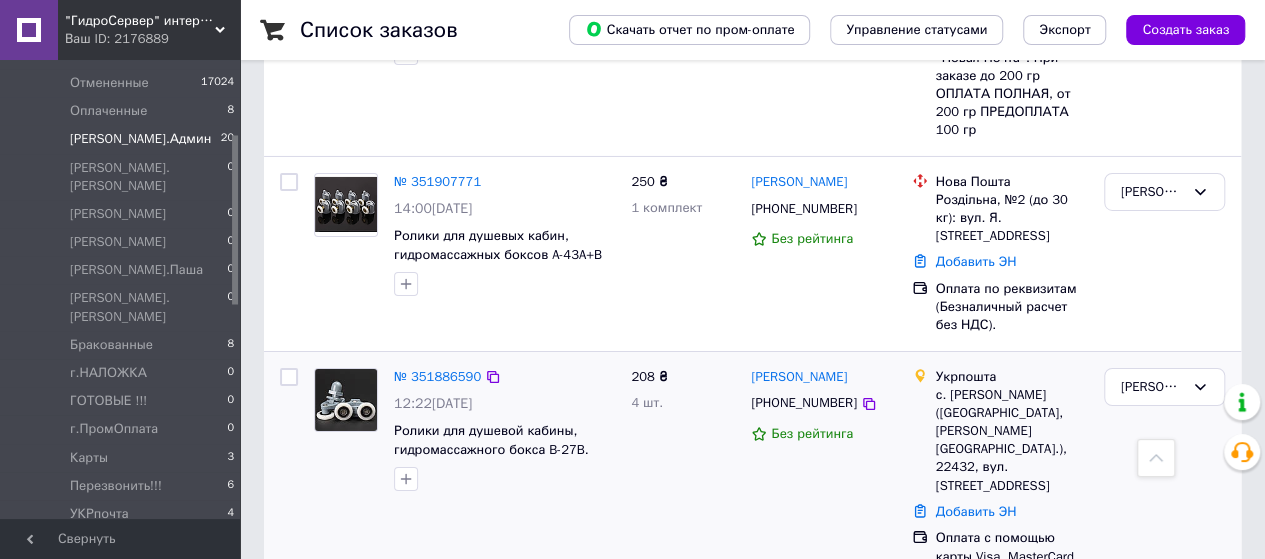 click at bounding box center (289, 377) 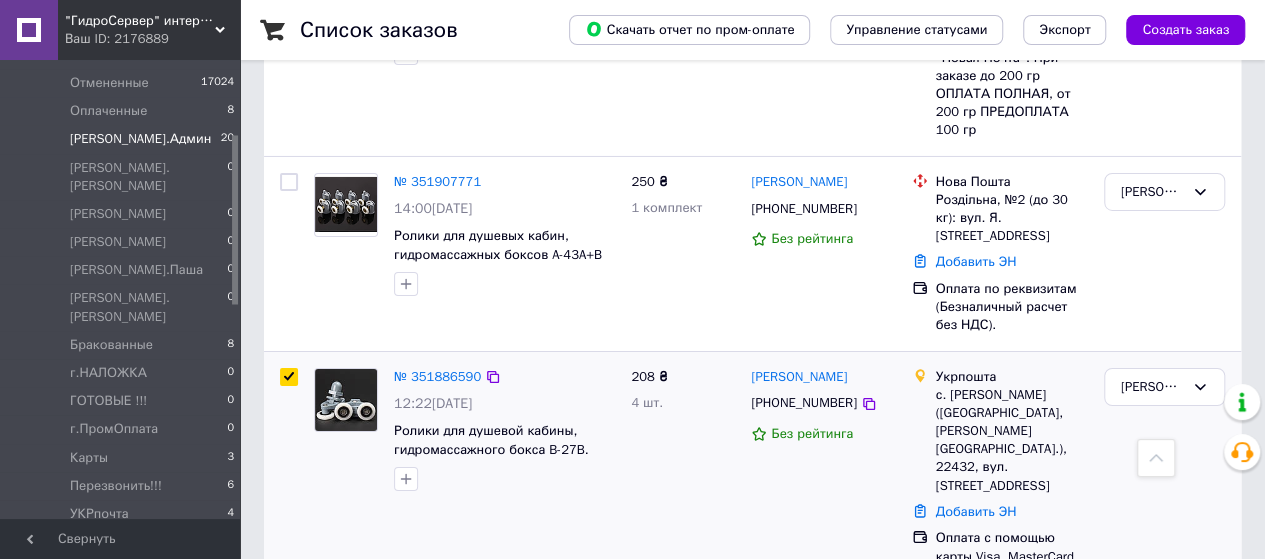 checkbox on "true" 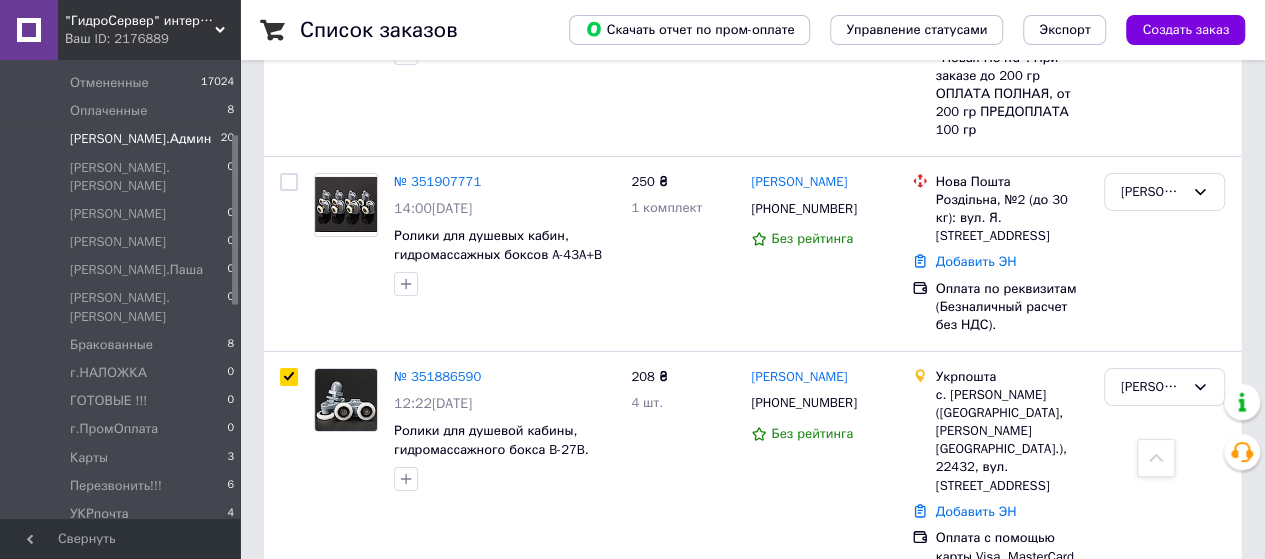click at bounding box center [289, 644] 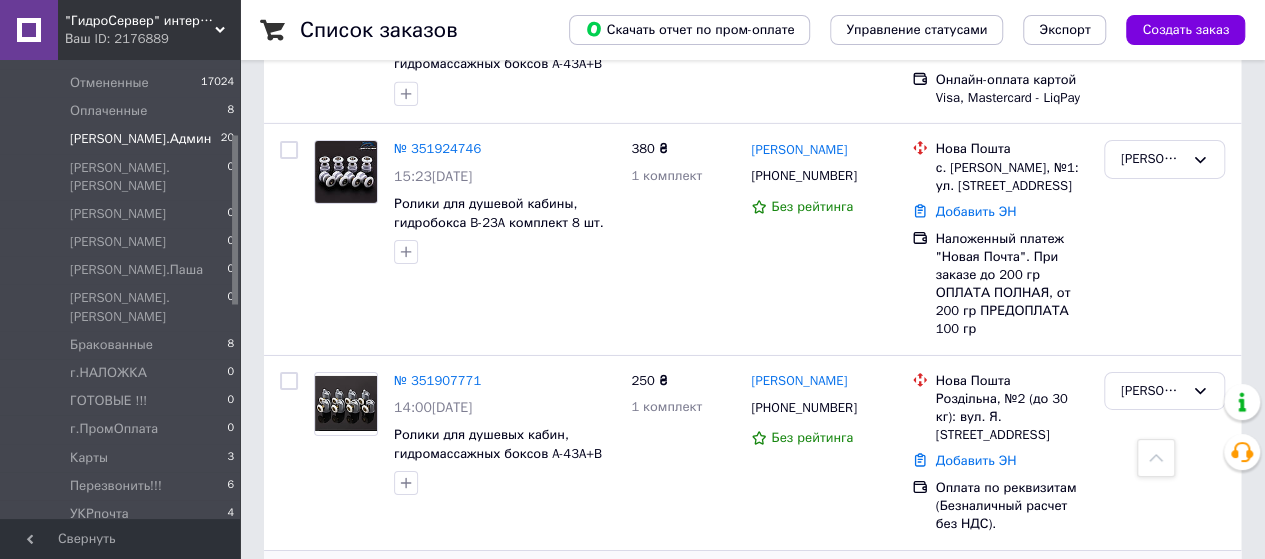 scroll, scrollTop: 3235, scrollLeft: 0, axis: vertical 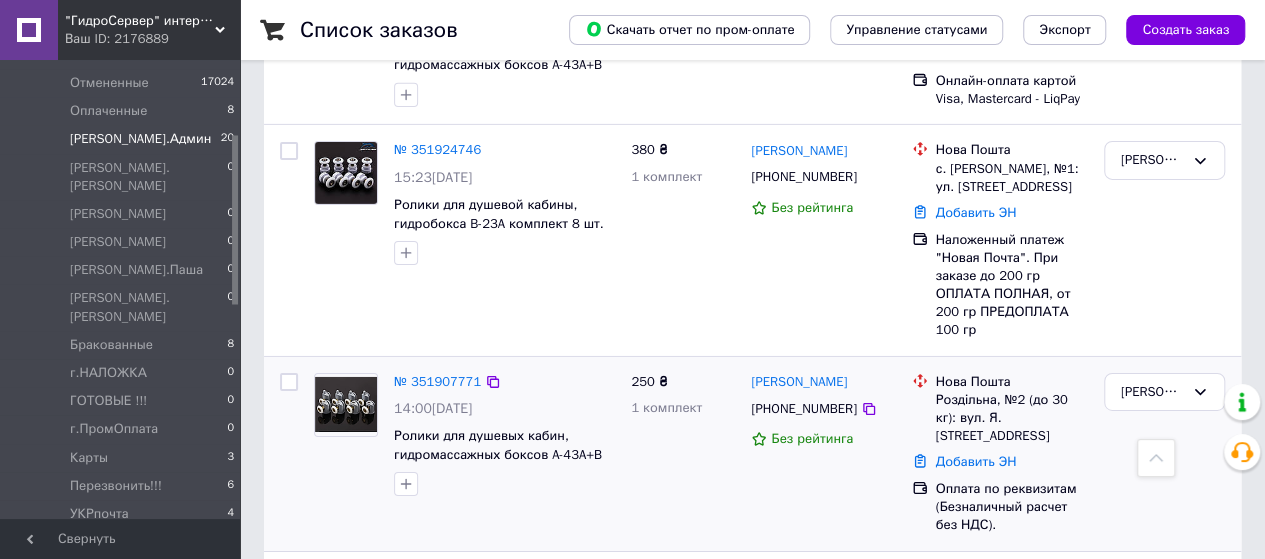 click at bounding box center (289, 382) 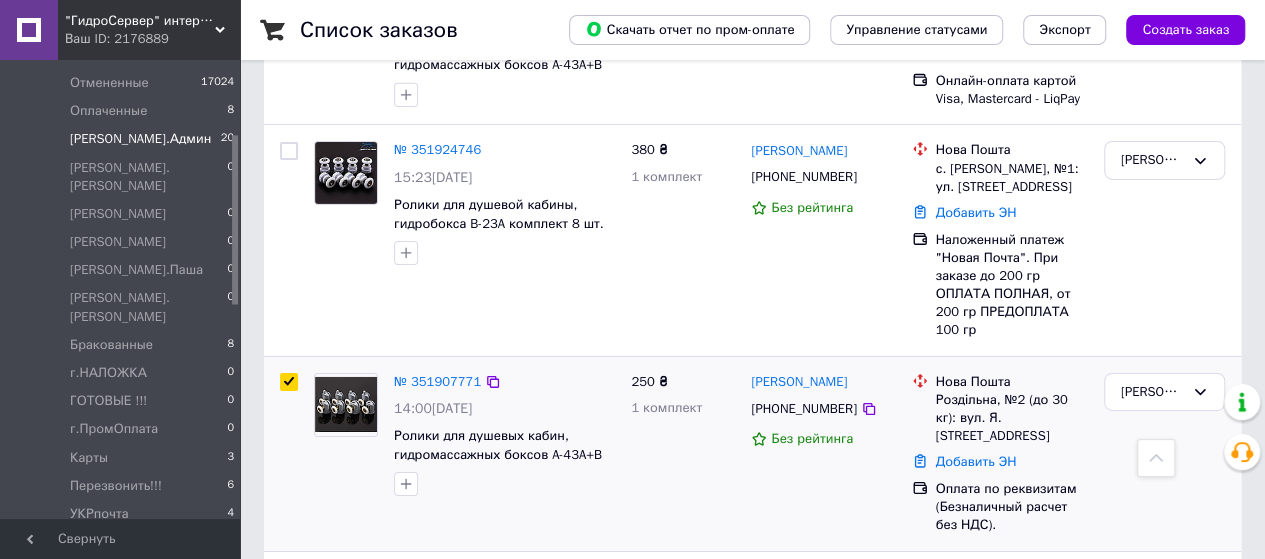 checkbox on "true" 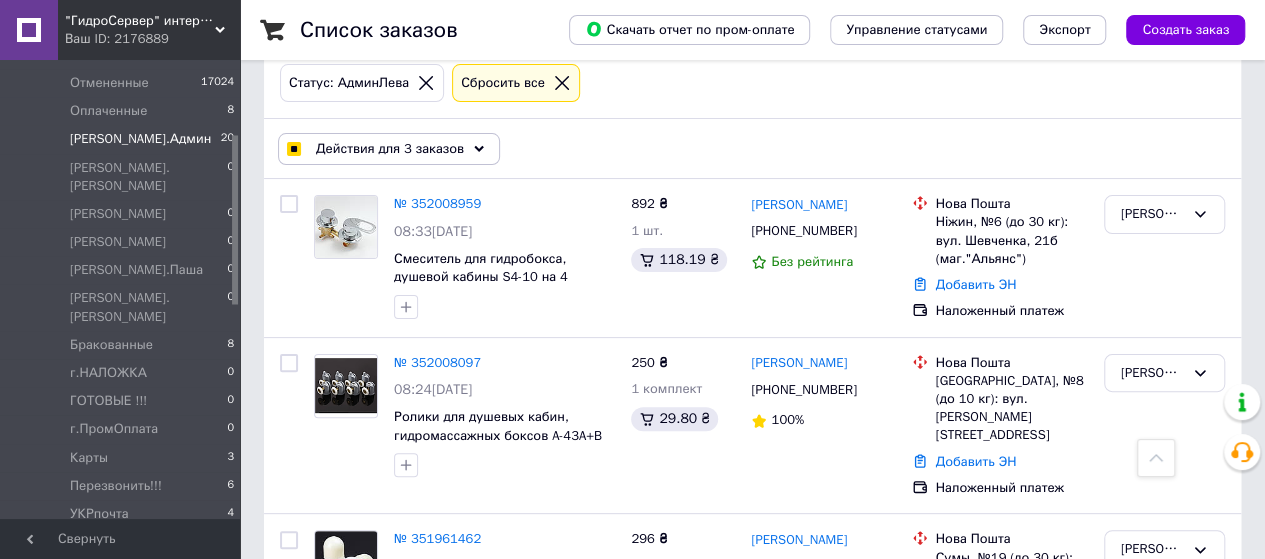 scroll, scrollTop: 0, scrollLeft: 0, axis: both 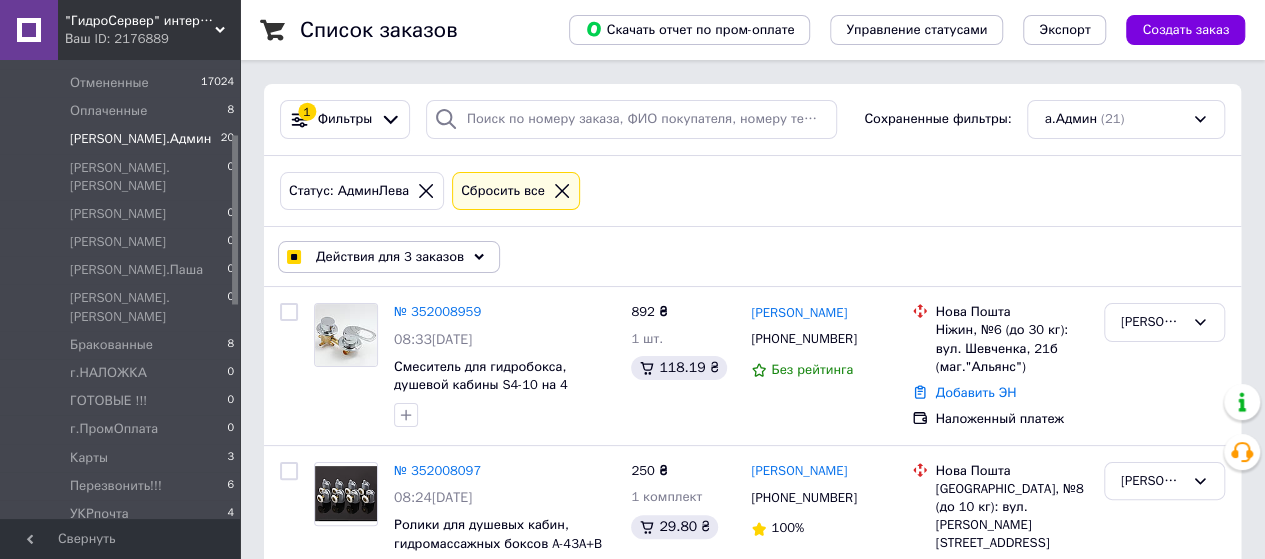 click on "Действия для 3 заказов" at bounding box center (389, 257) 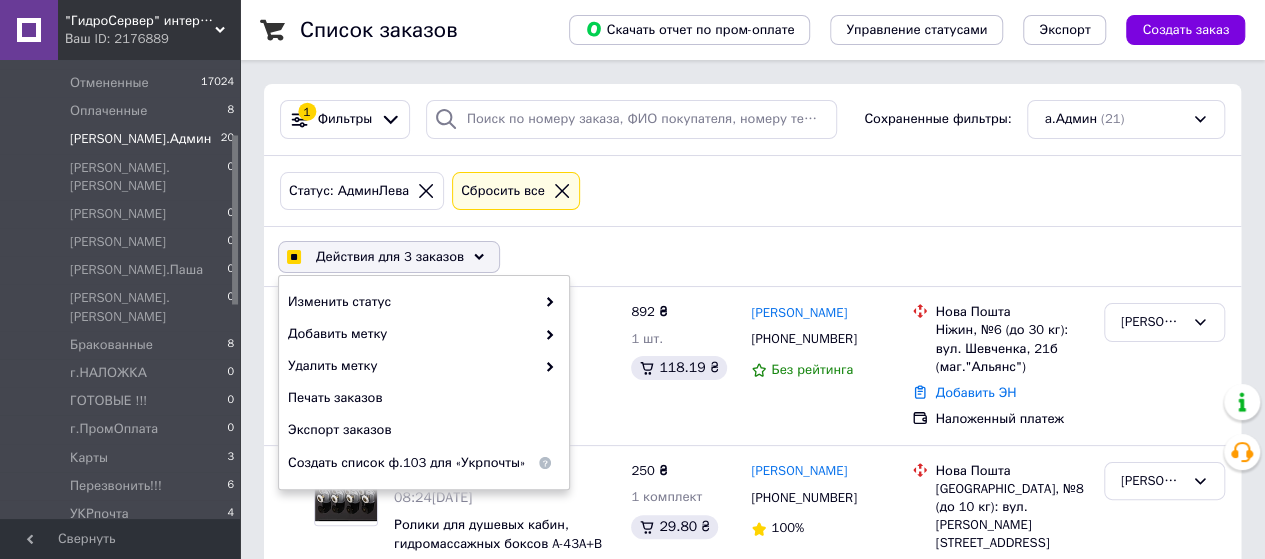checkbox on "true" 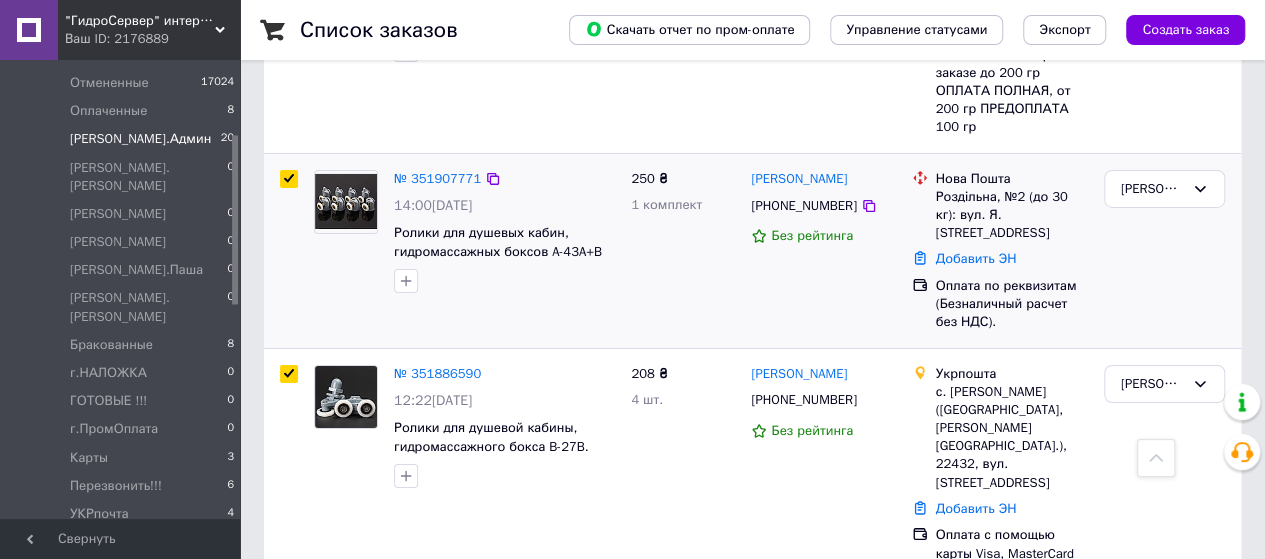 scroll, scrollTop: 3264, scrollLeft: 0, axis: vertical 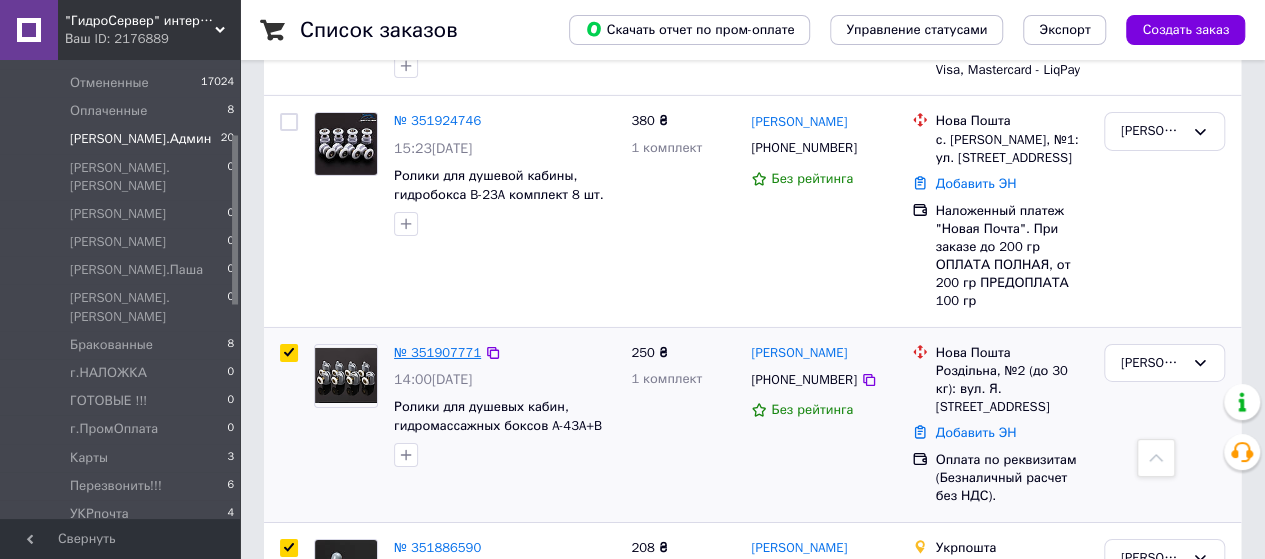 click on "№ 351907771" at bounding box center [437, 352] 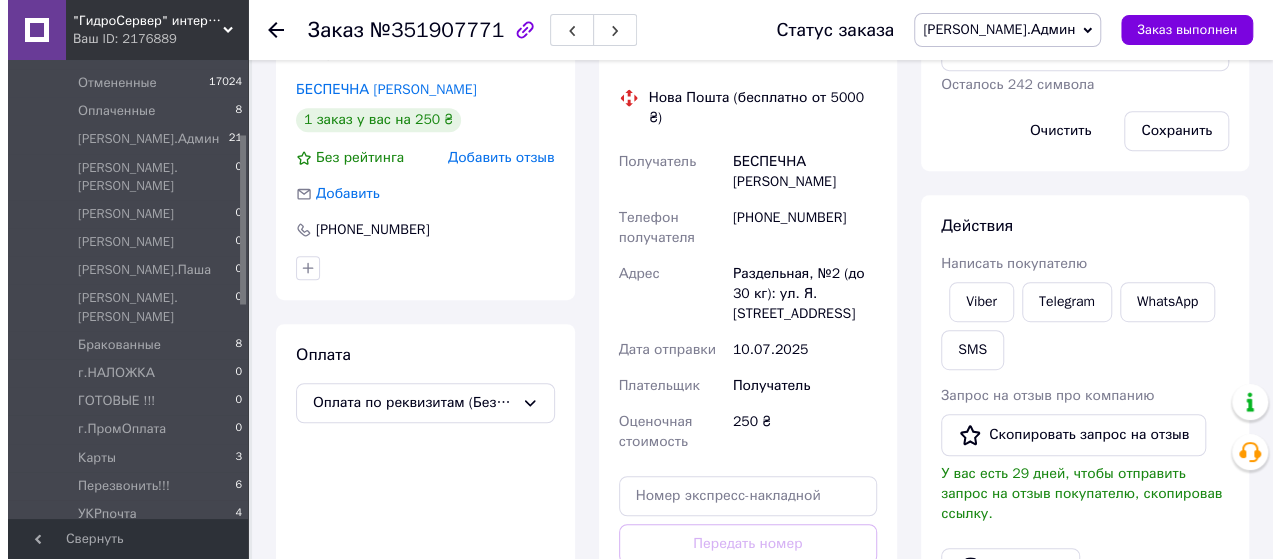 scroll, scrollTop: 700, scrollLeft: 0, axis: vertical 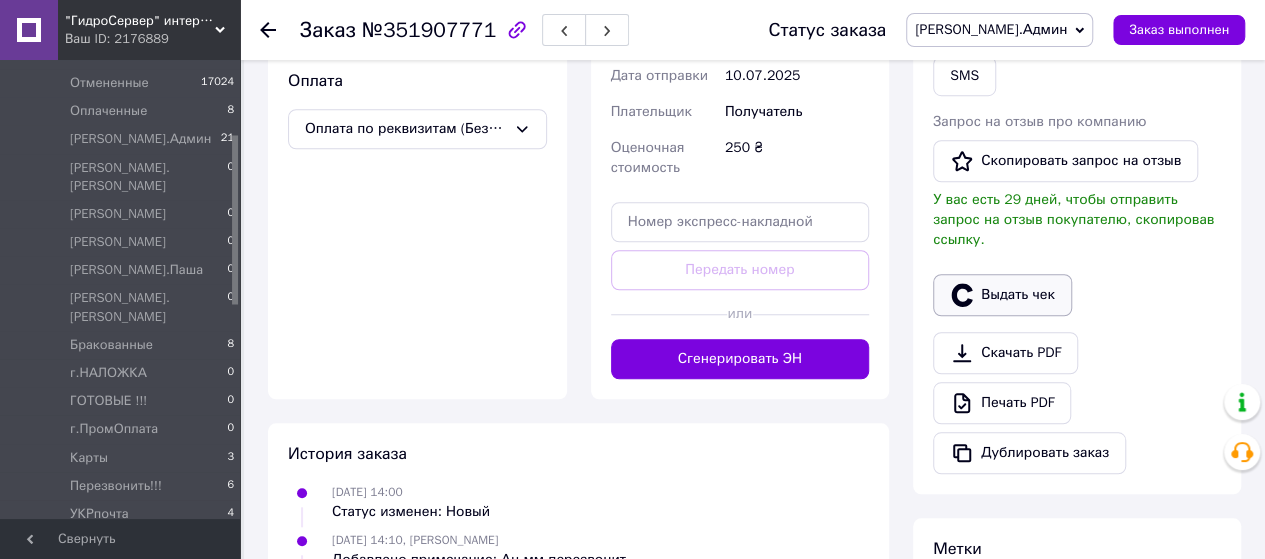 click on "Выдать чек" at bounding box center (1002, 295) 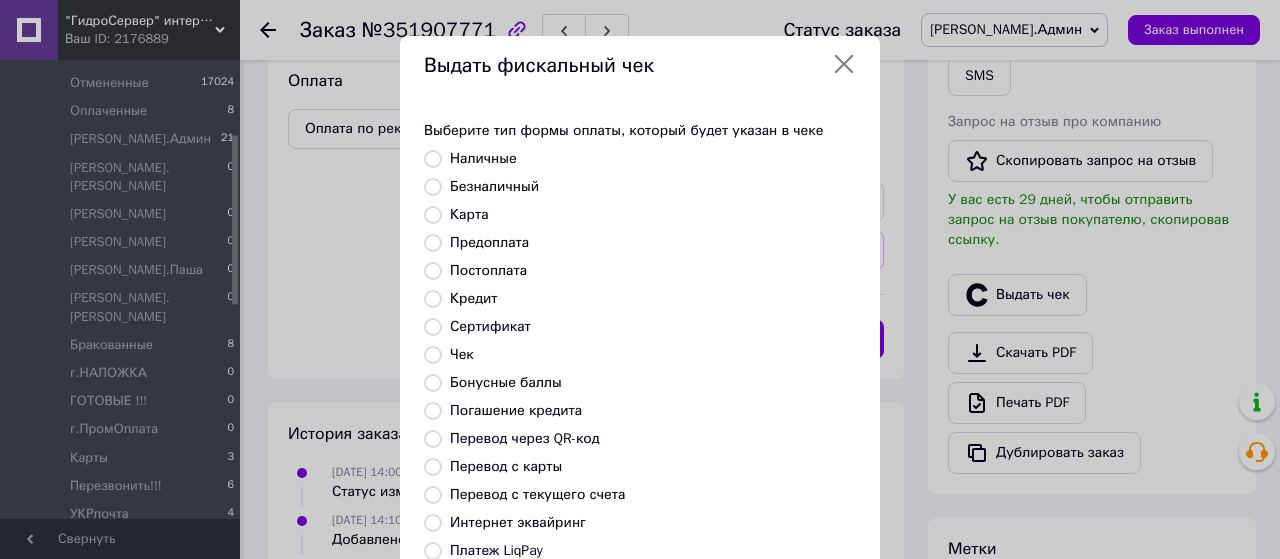 click on "Карта" at bounding box center (469, 214) 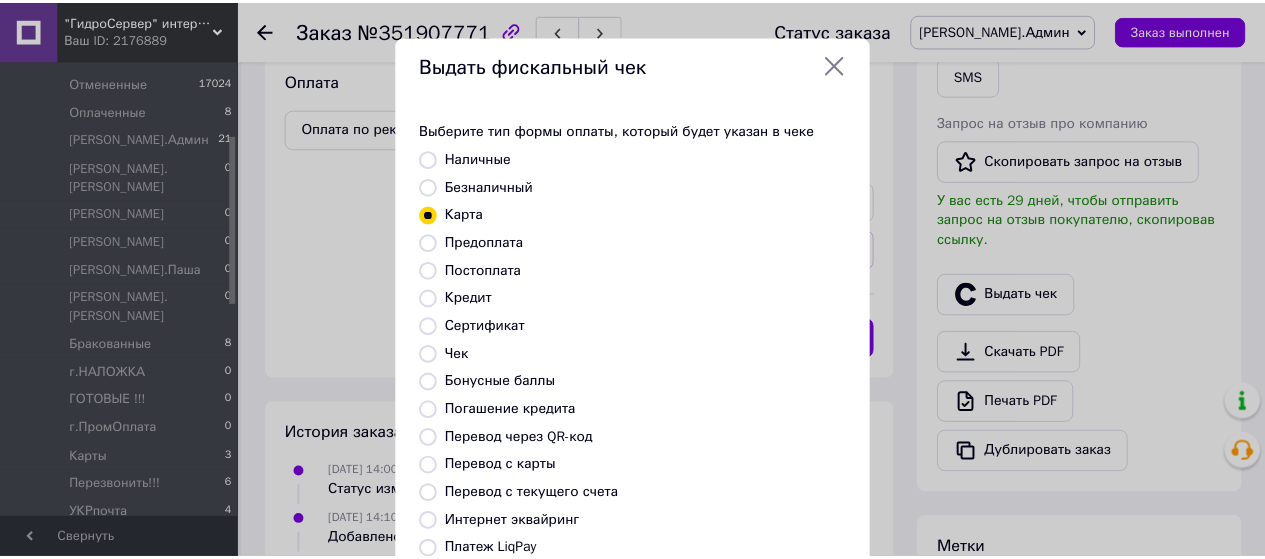 scroll, scrollTop: 298, scrollLeft: 0, axis: vertical 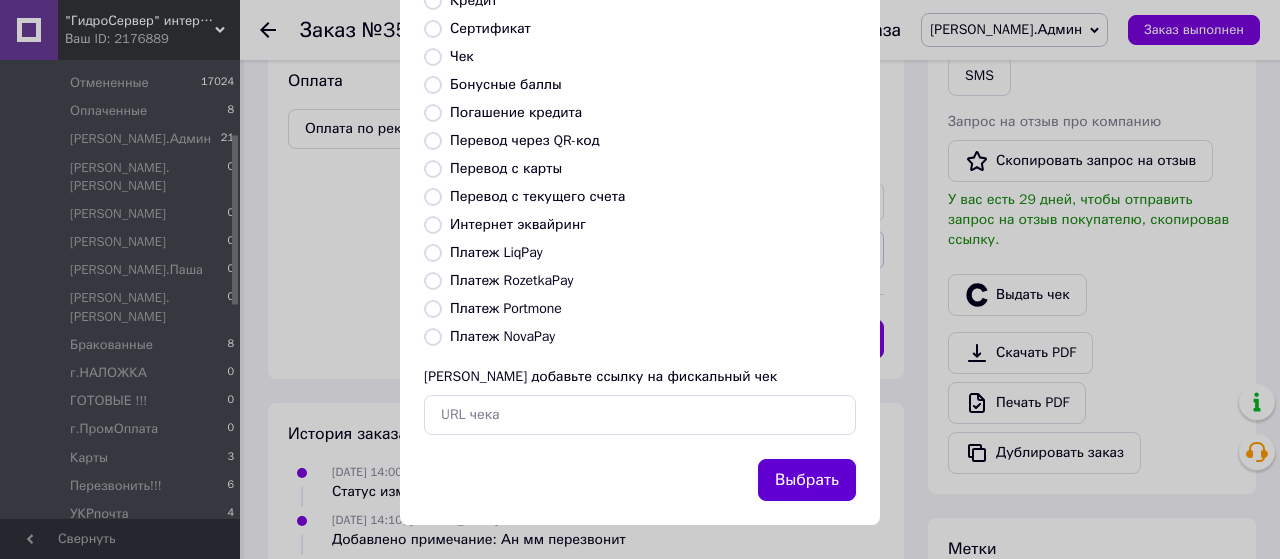 click on "Выбрать" at bounding box center [807, 480] 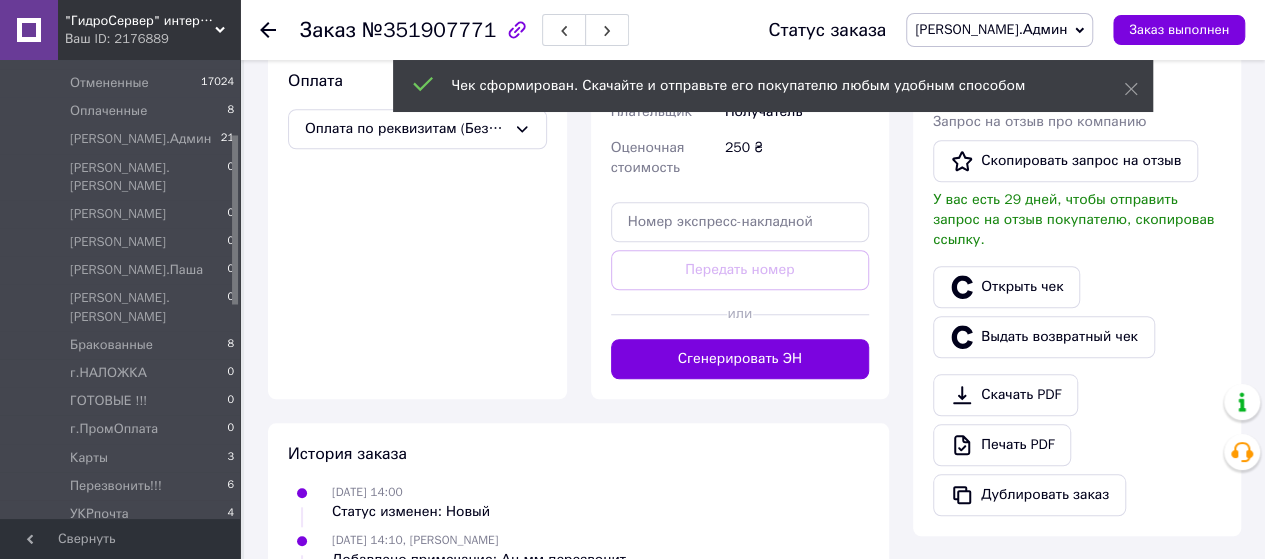 scroll, scrollTop: 100, scrollLeft: 0, axis: vertical 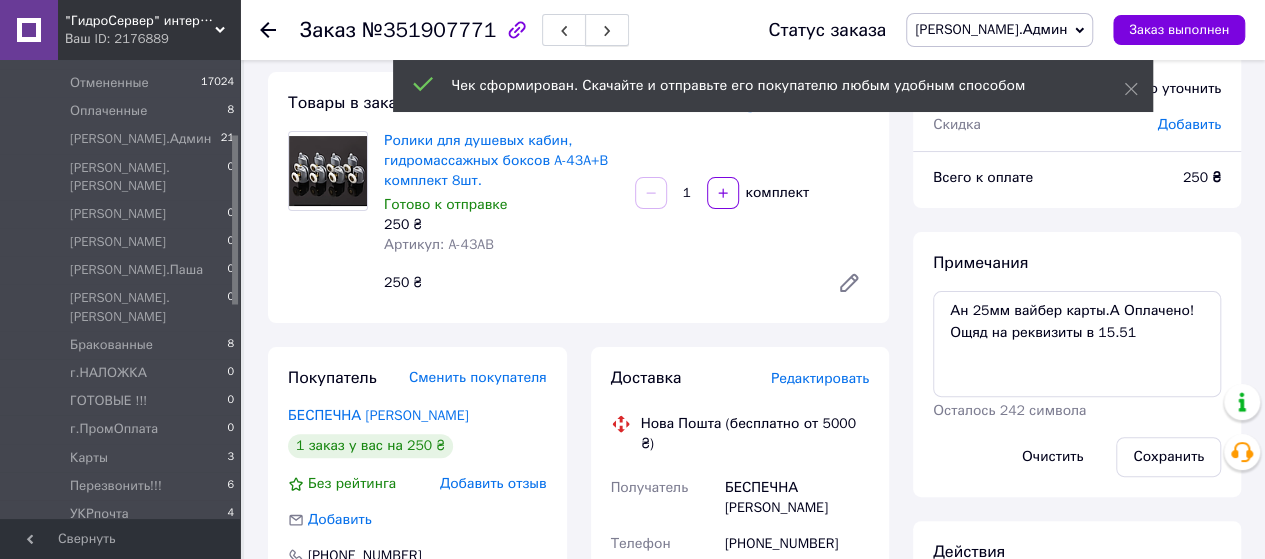 click at bounding box center [607, 30] 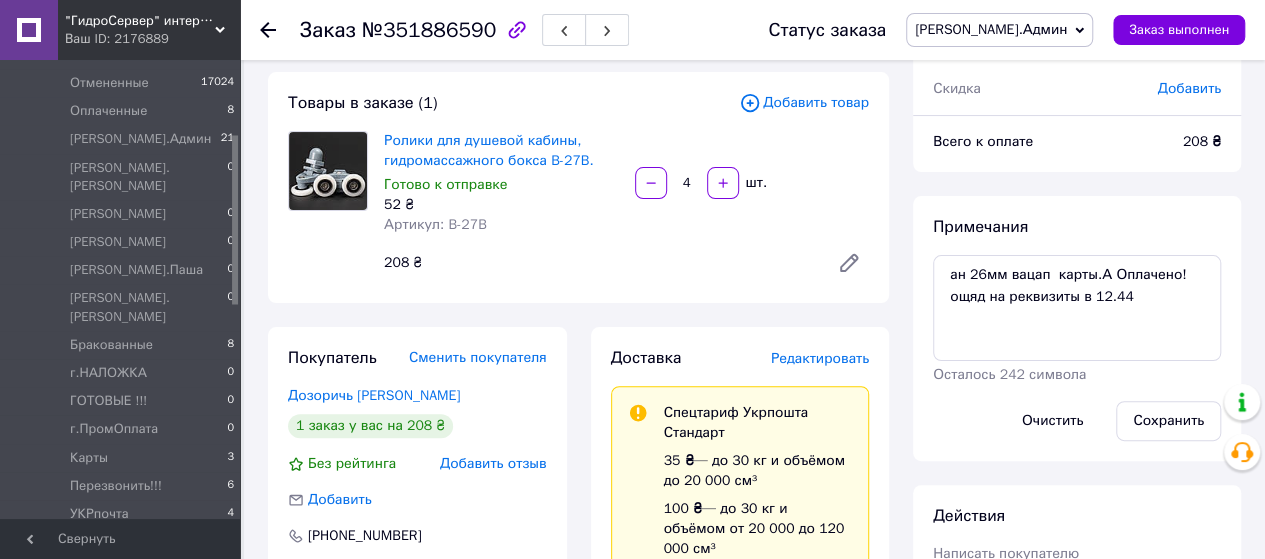 scroll, scrollTop: 56, scrollLeft: 0, axis: vertical 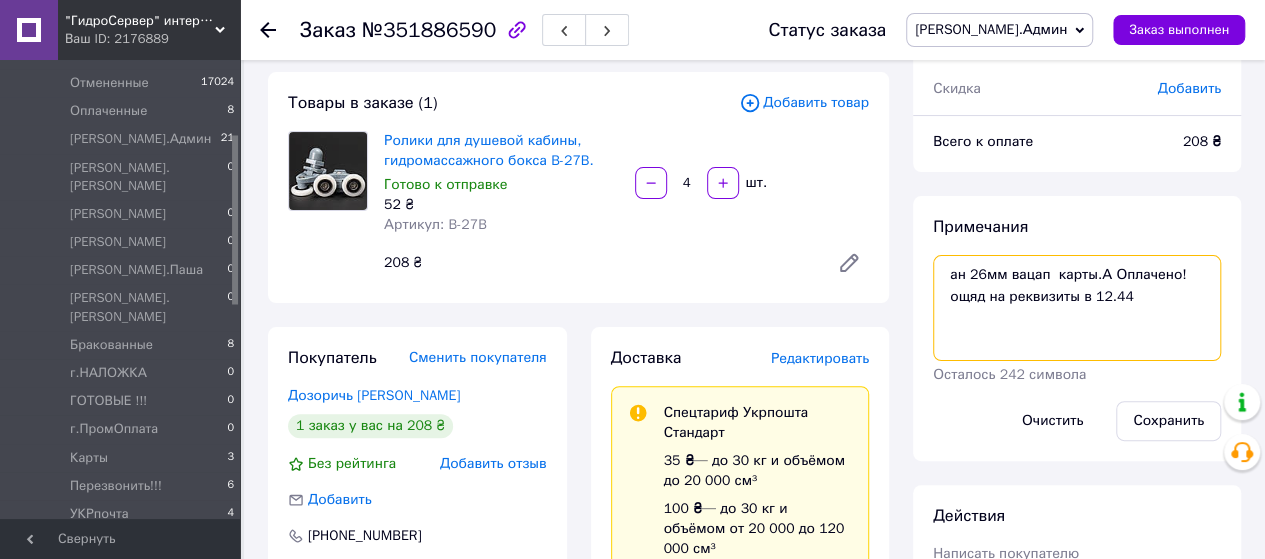 click on "ан 26мм вацап  карты.А Оплачено!
ощяд на реквизиты в 12.44" at bounding box center (1077, 308) 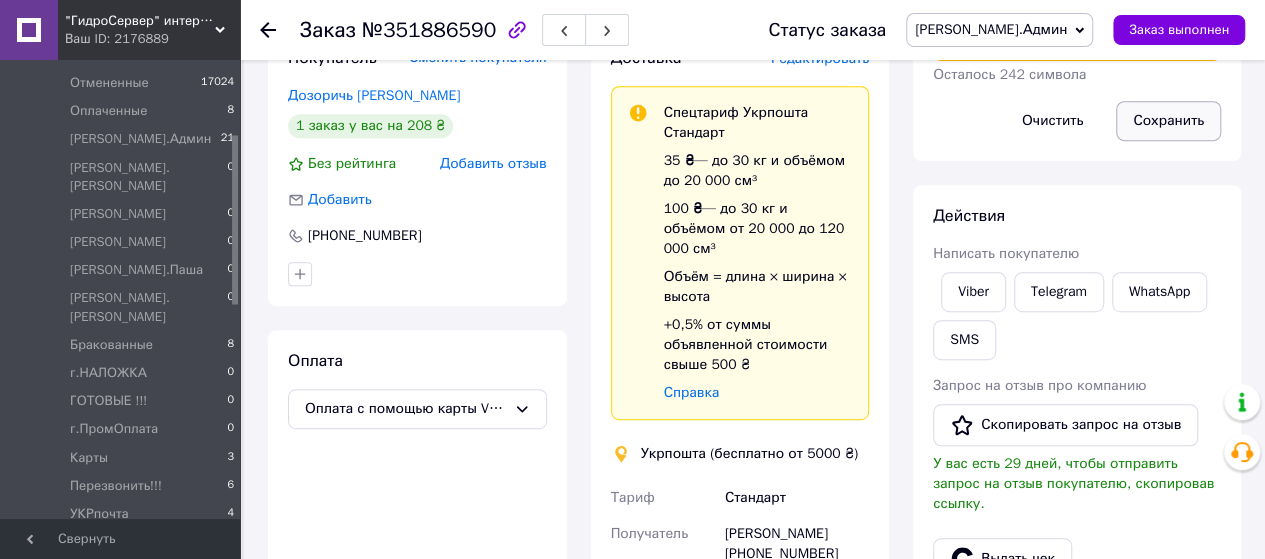 scroll, scrollTop: 0, scrollLeft: 0, axis: both 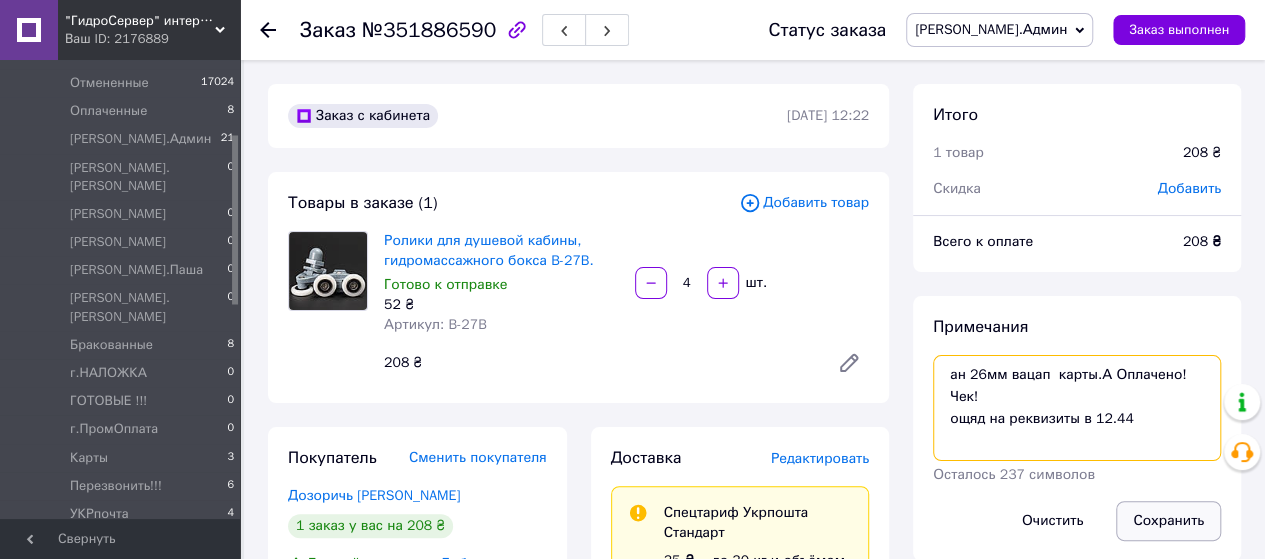 type on "ан 26мм вацап  карты.А Оплачено! Чек!
ощяд на реквизиты в 12.44" 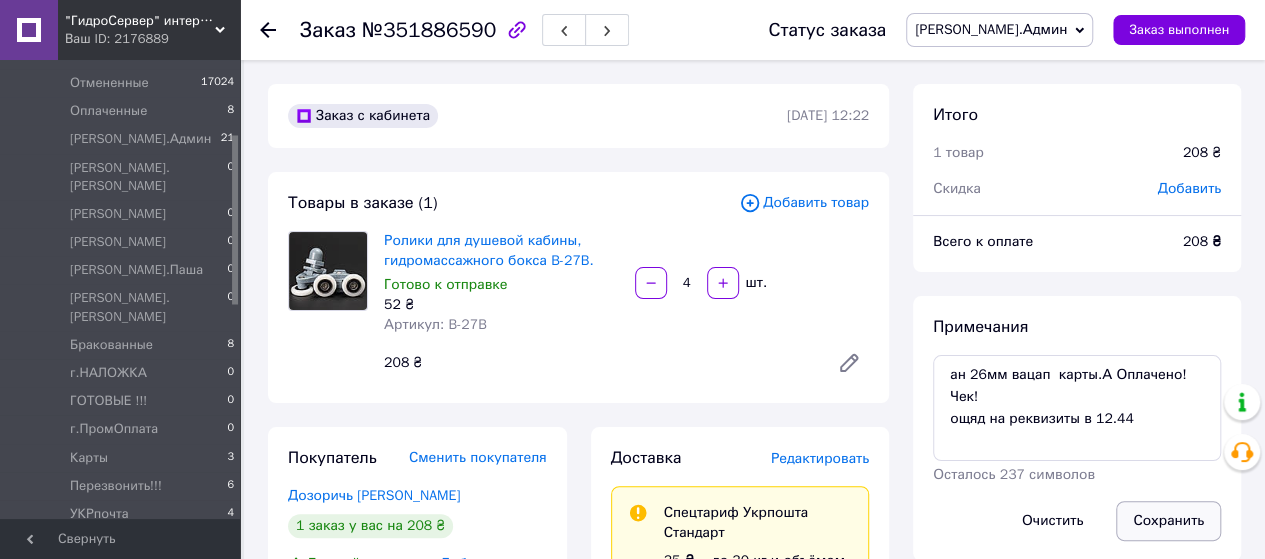 click on "Сохранить" at bounding box center (1168, 521) 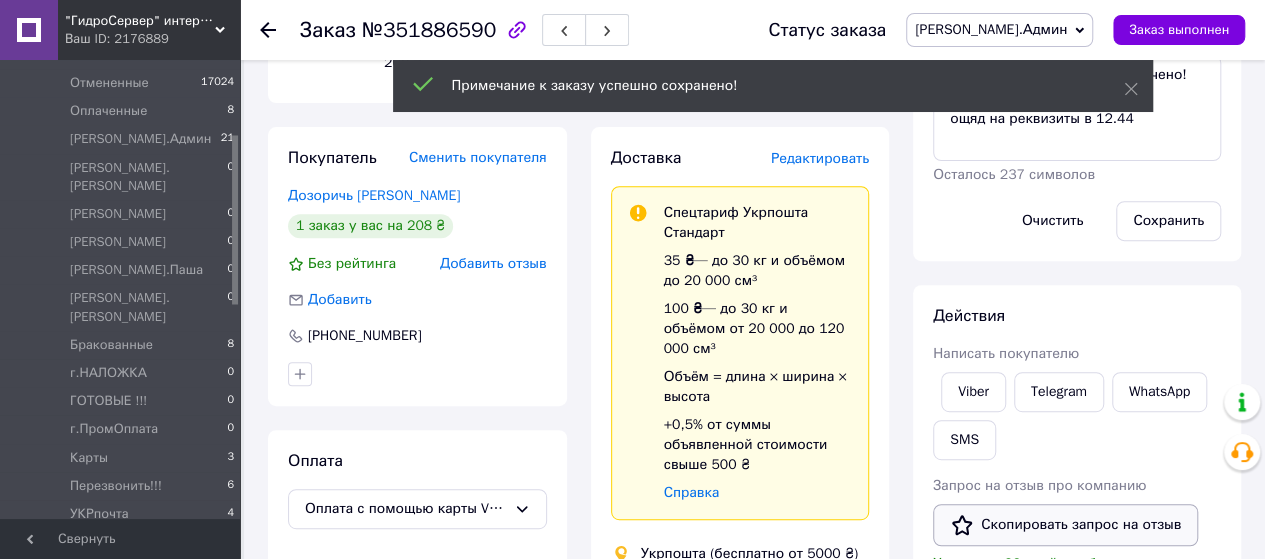 scroll, scrollTop: 490, scrollLeft: 0, axis: vertical 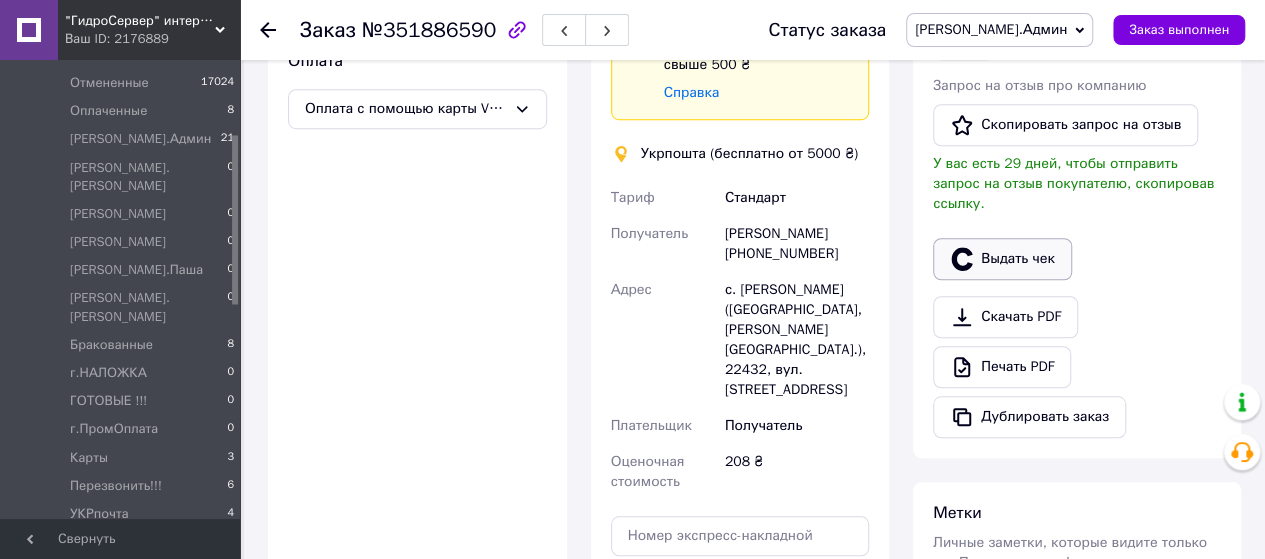 click on "Выдать чек" at bounding box center (1002, 259) 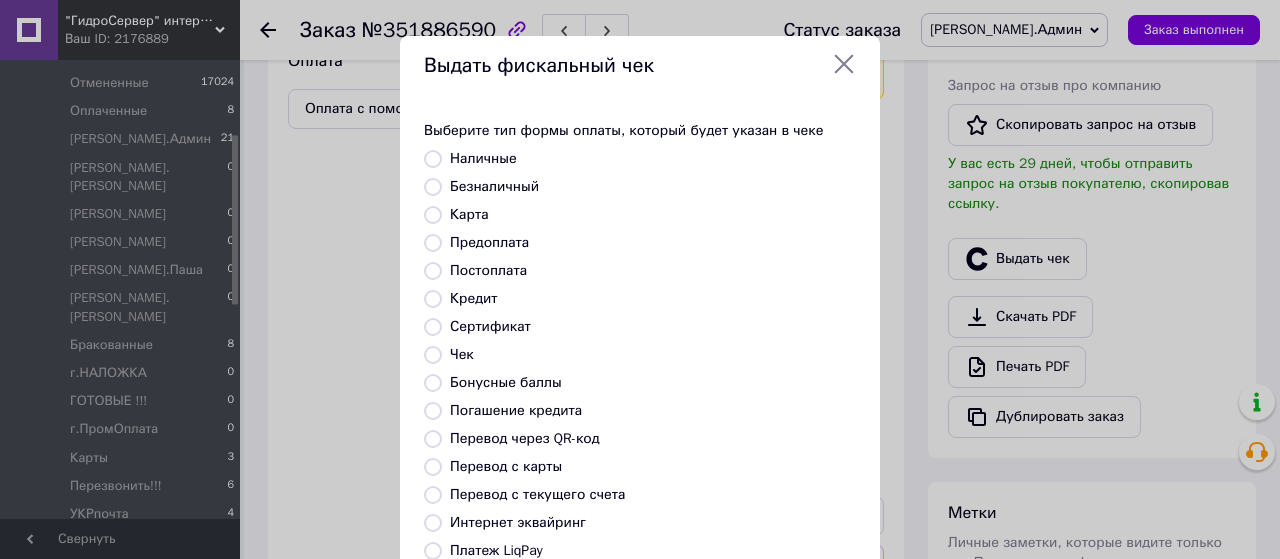 click on "Карта" at bounding box center (469, 214) 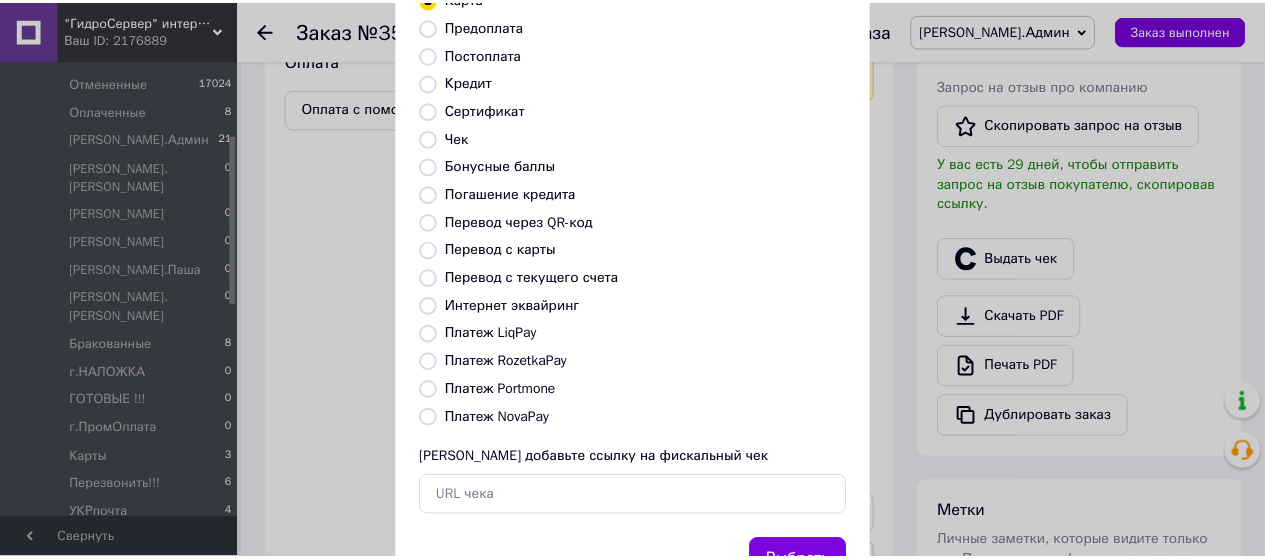 scroll, scrollTop: 298, scrollLeft: 0, axis: vertical 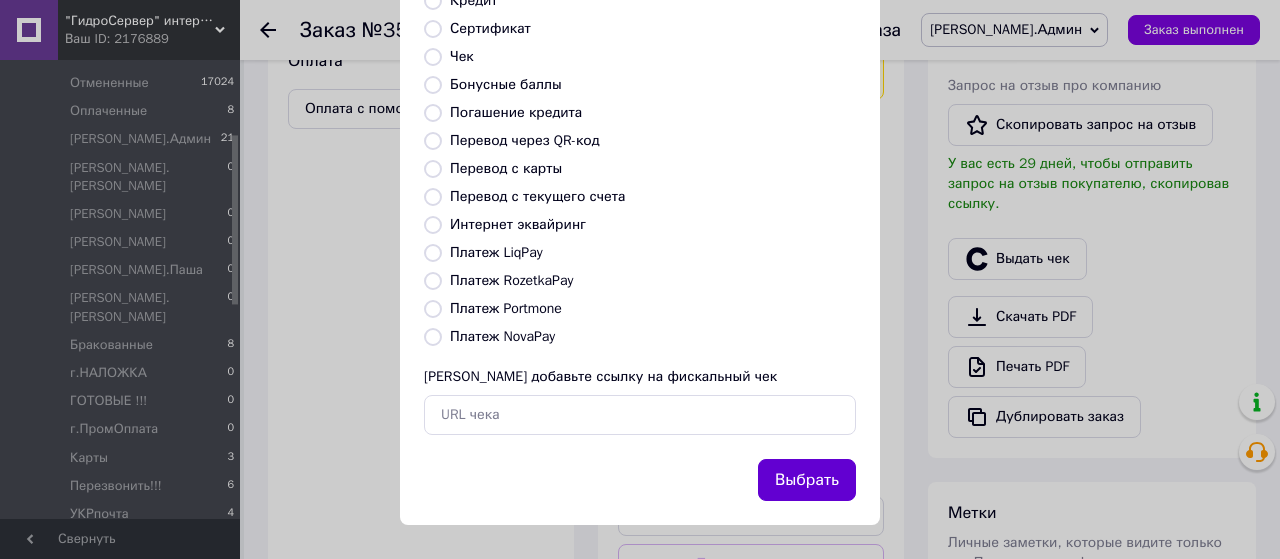 click on "Выбрать" at bounding box center (807, 480) 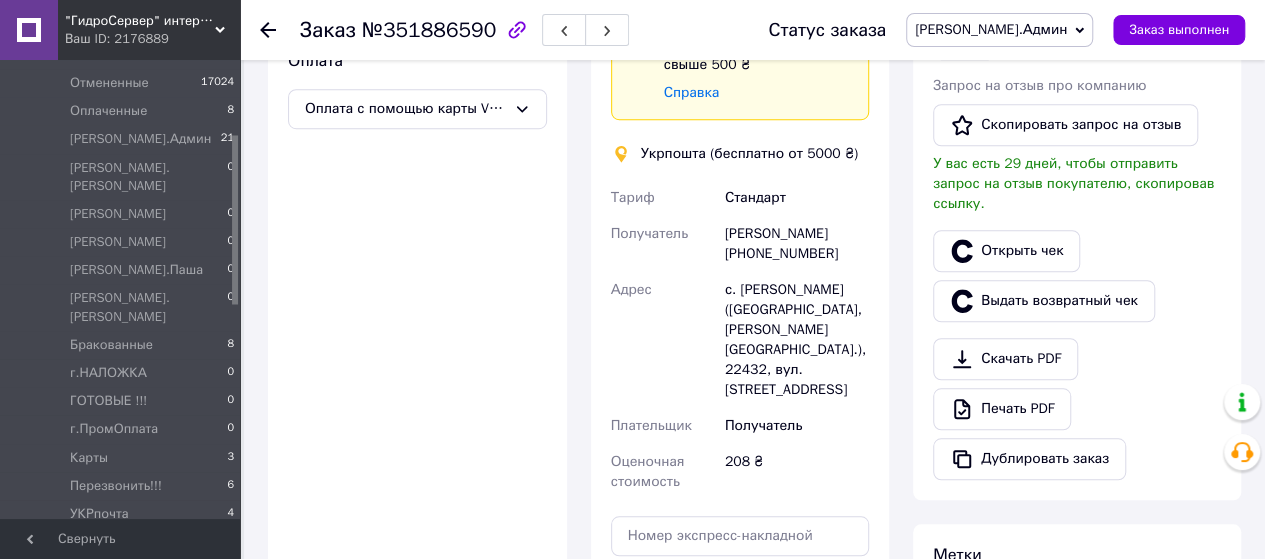 click 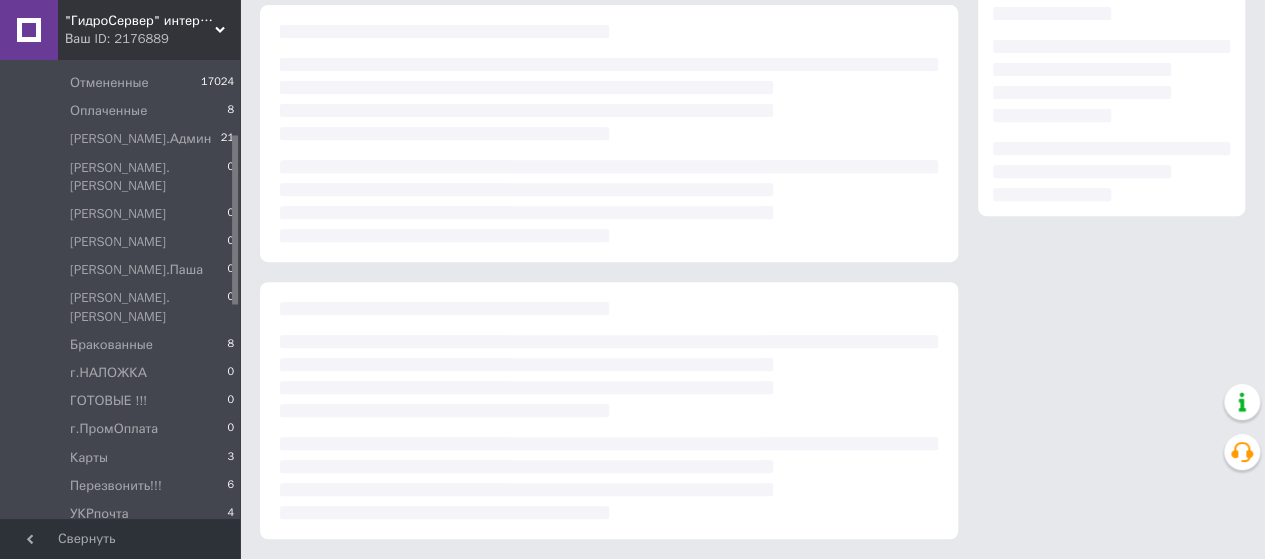 scroll, scrollTop: 100, scrollLeft: 0, axis: vertical 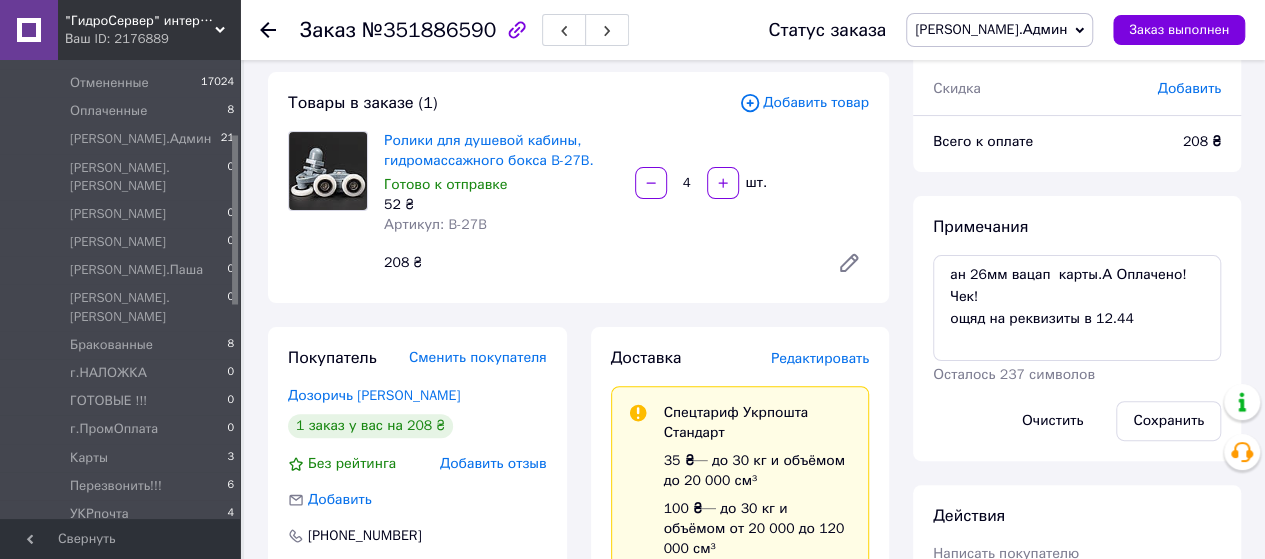 click 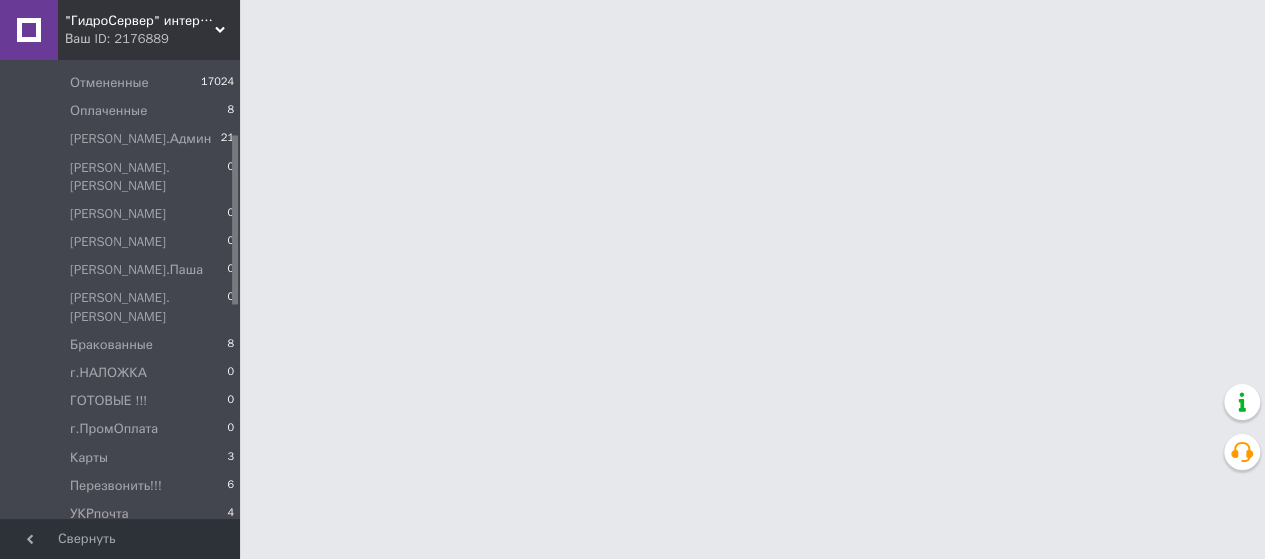 scroll, scrollTop: 0, scrollLeft: 0, axis: both 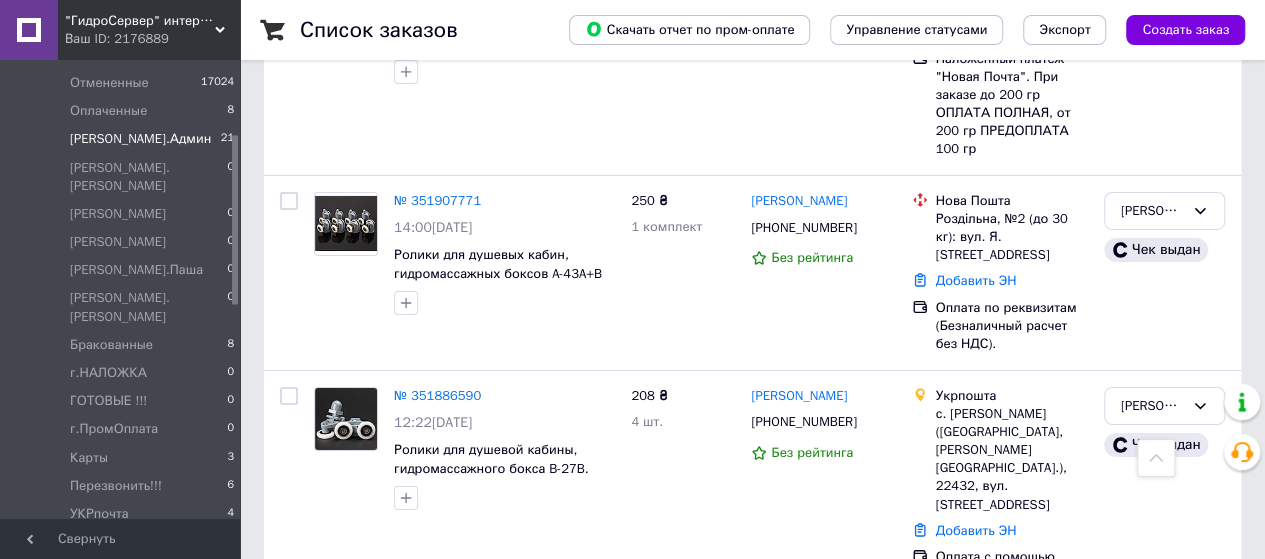 click on "№ 351839647" at bounding box center (437, 662) 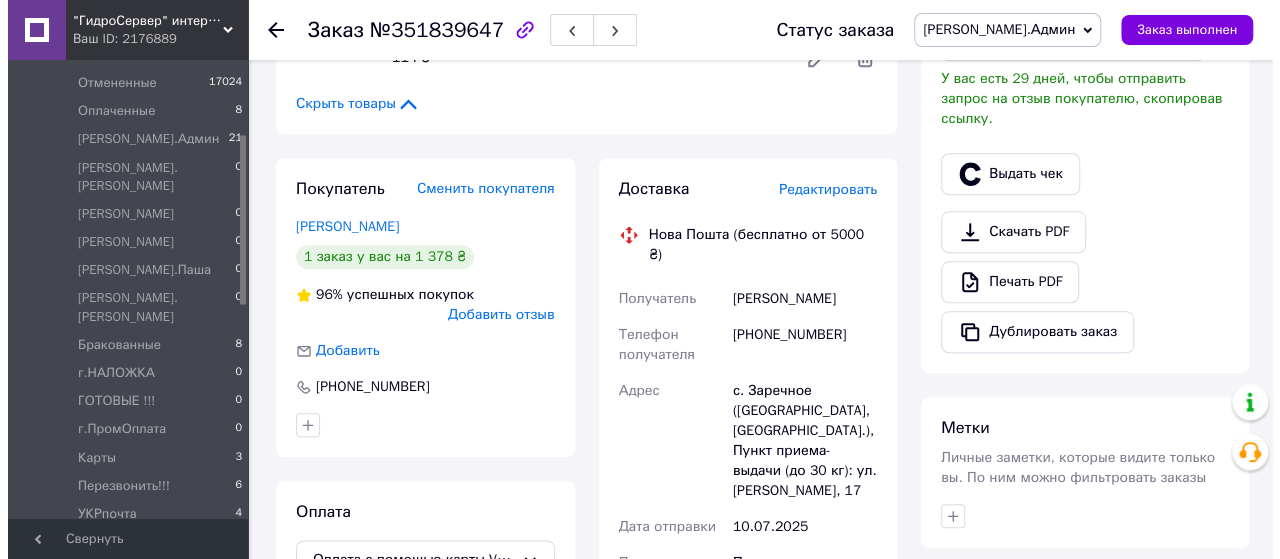 scroll, scrollTop: 782, scrollLeft: 0, axis: vertical 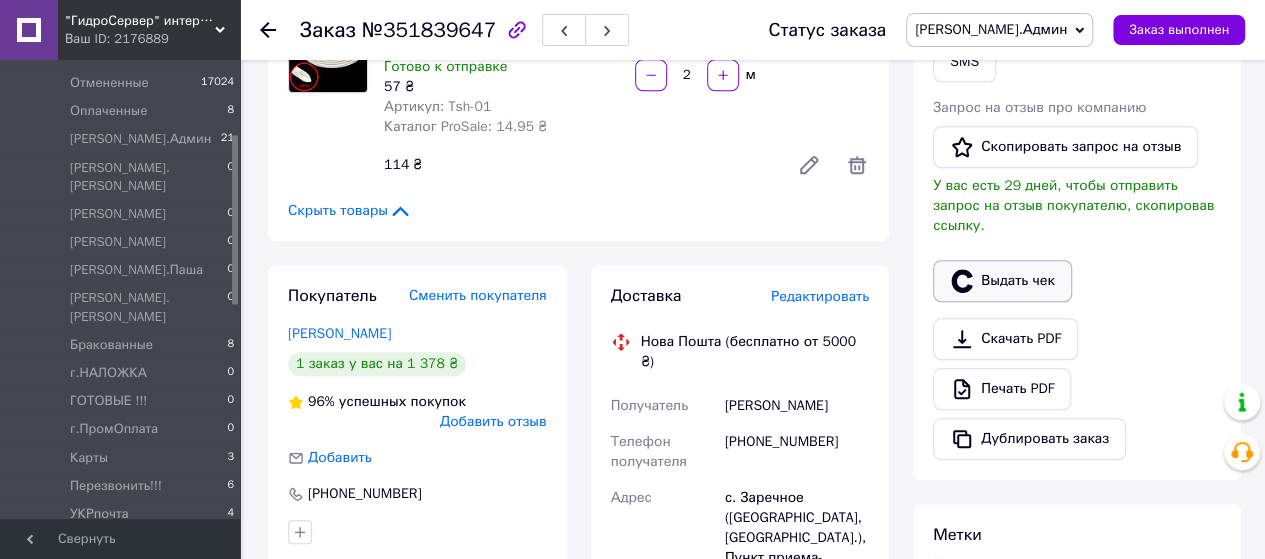 click on "Выдать чек" at bounding box center [1002, 281] 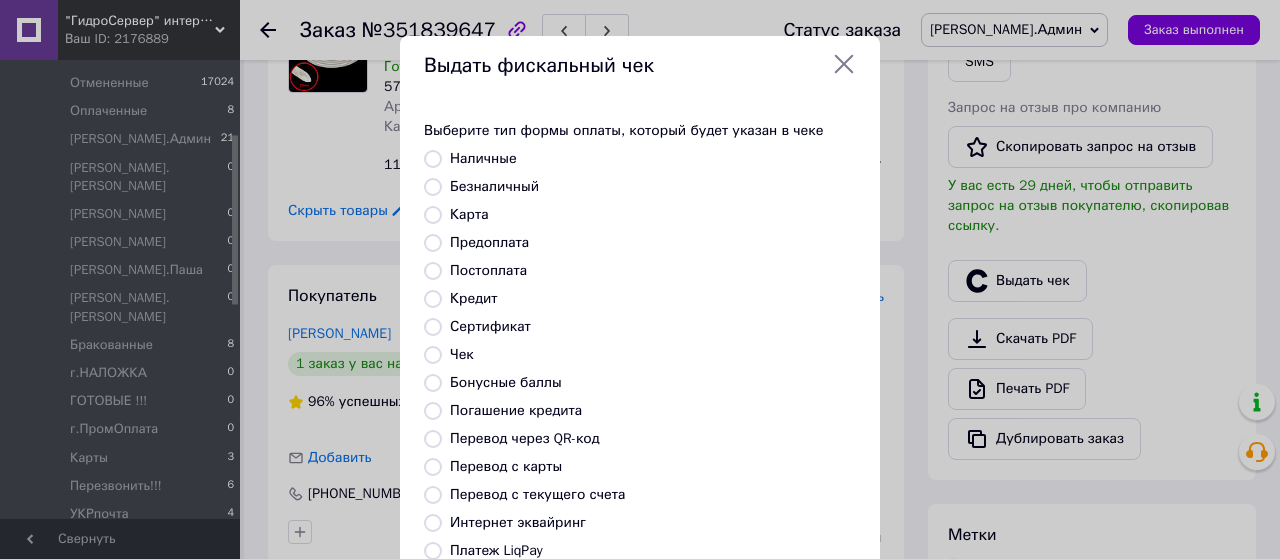 click on "Карта" at bounding box center (469, 214) 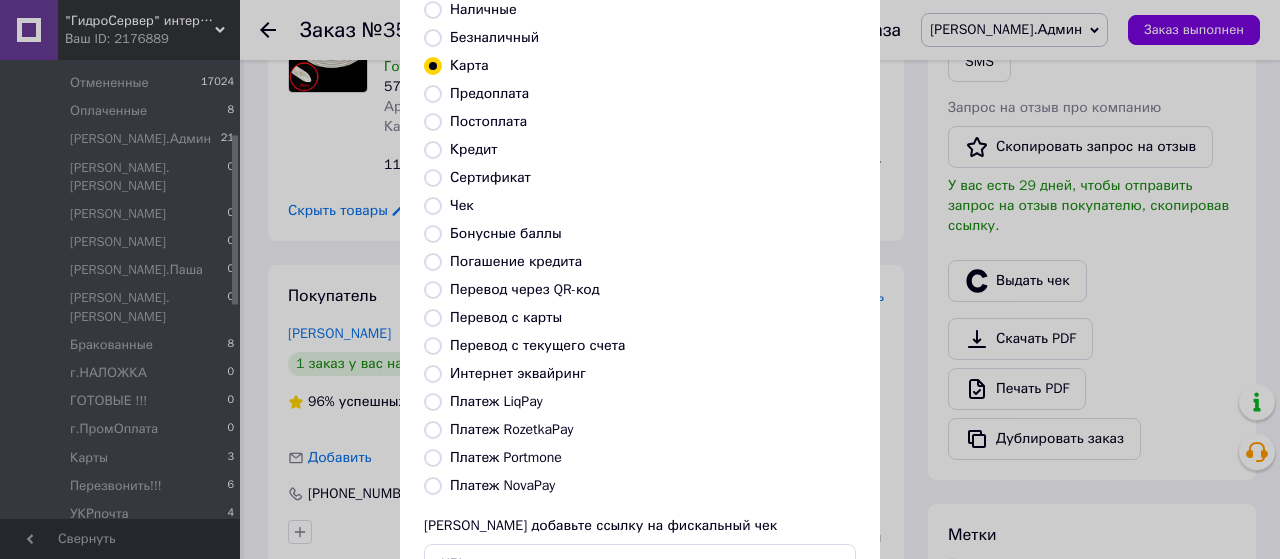 scroll, scrollTop: 298, scrollLeft: 0, axis: vertical 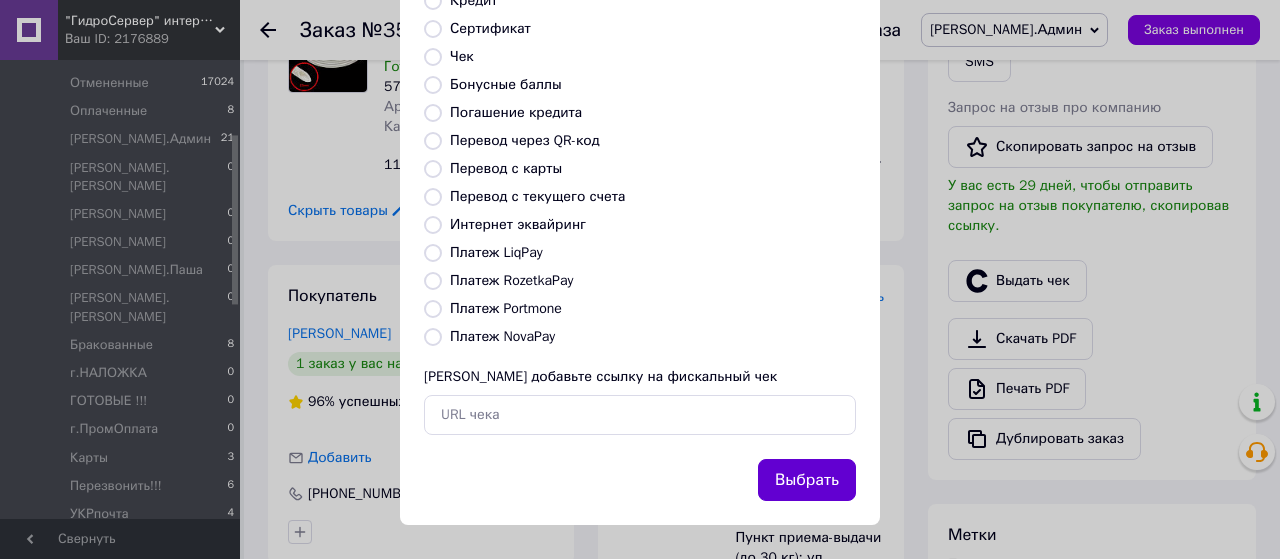 click on "Выбрать" at bounding box center (807, 480) 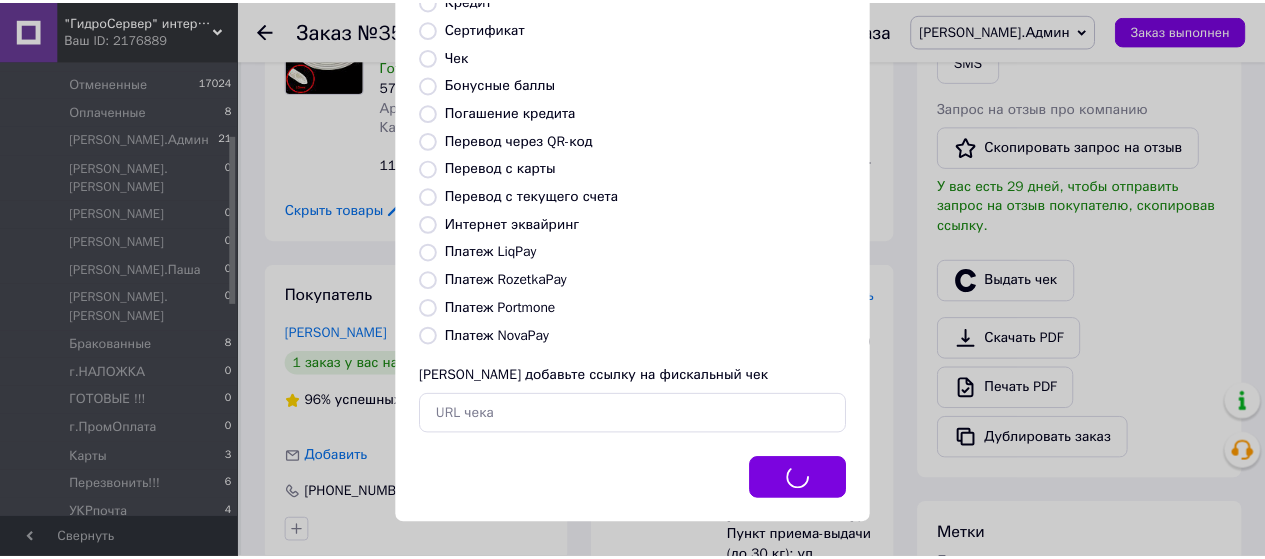 scroll, scrollTop: 0, scrollLeft: 0, axis: both 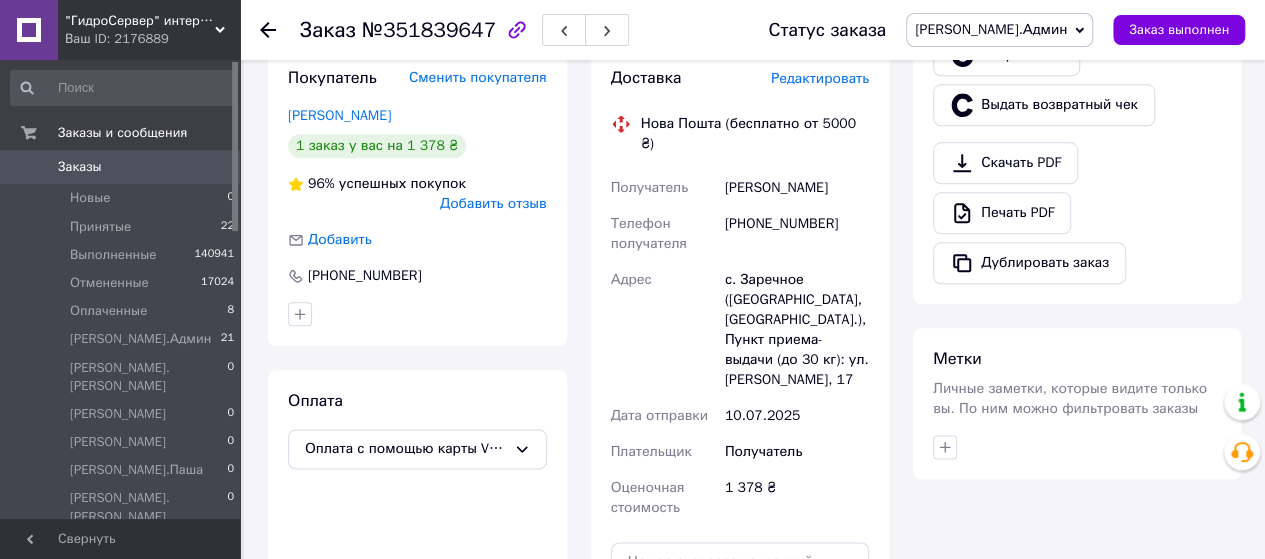 click 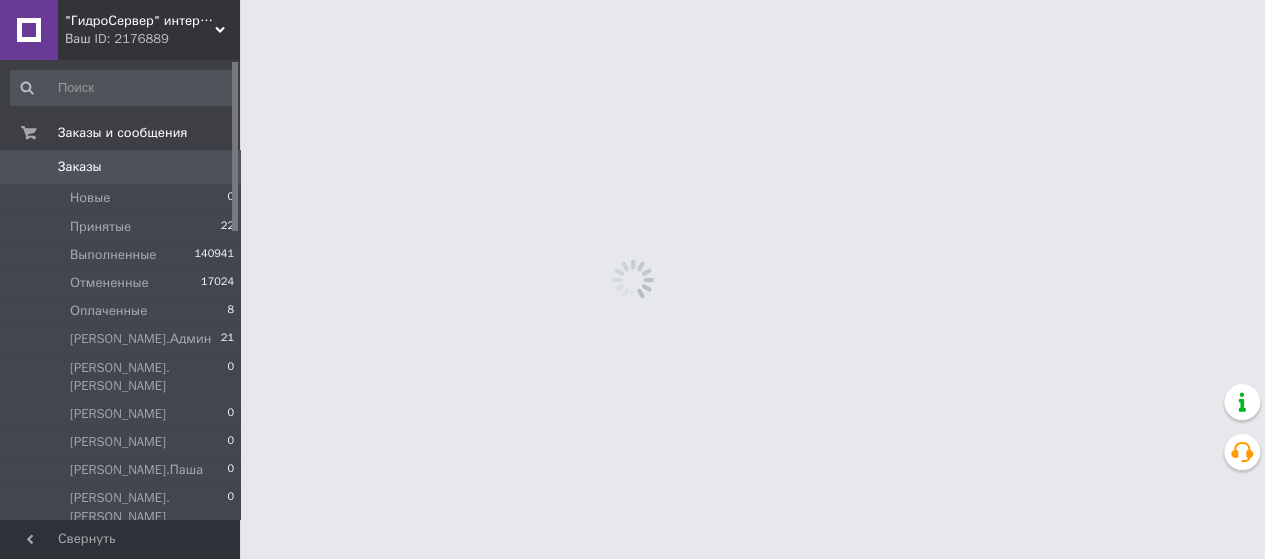 scroll, scrollTop: 0, scrollLeft: 0, axis: both 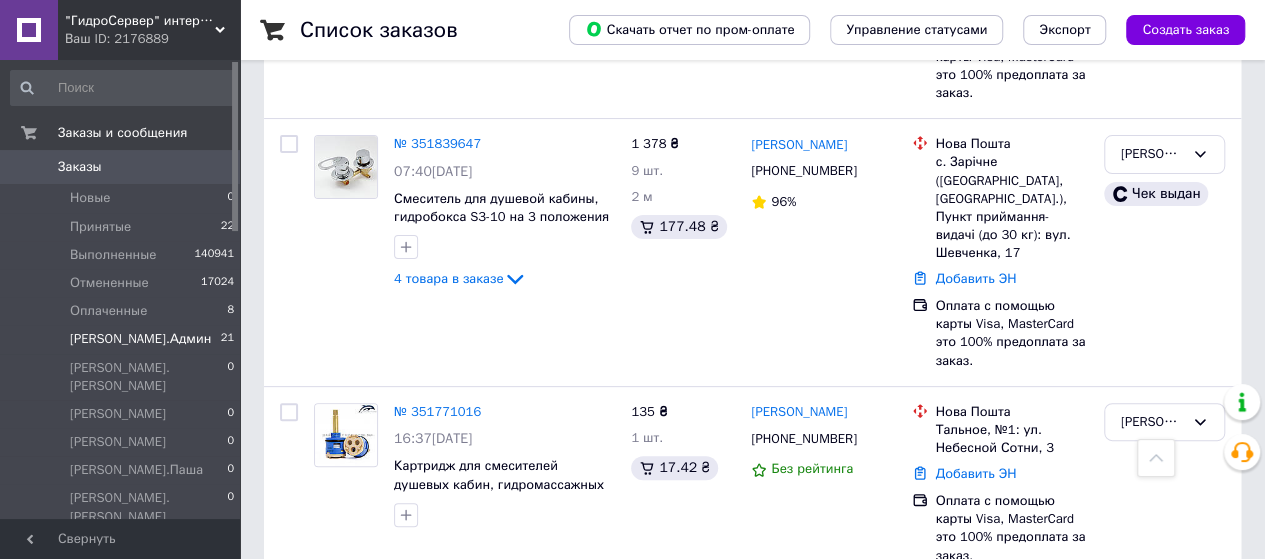 click on "№ 351093881" at bounding box center (437, 606) 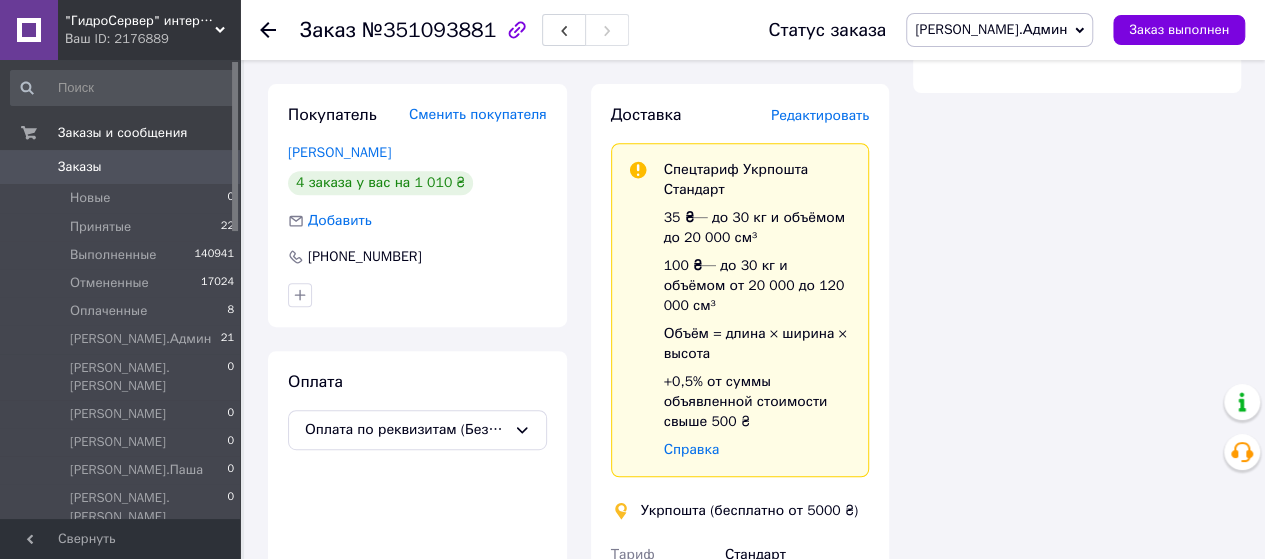 scroll, scrollTop: 0, scrollLeft: 0, axis: both 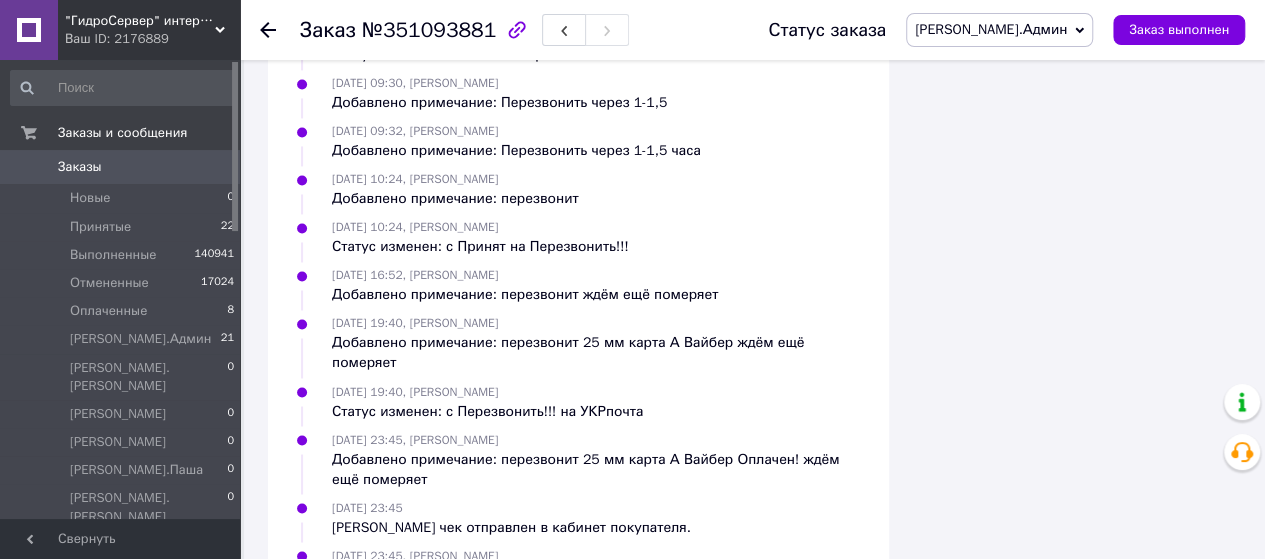 click 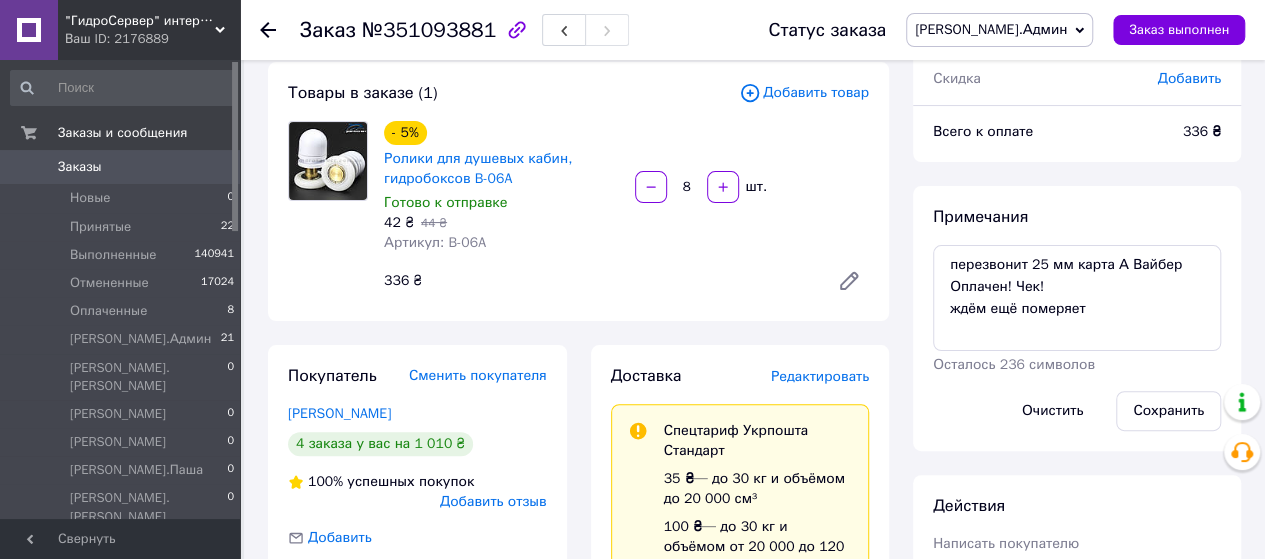 scroll, scrollTop: 107, scrollLeft: 0, axis: vertical 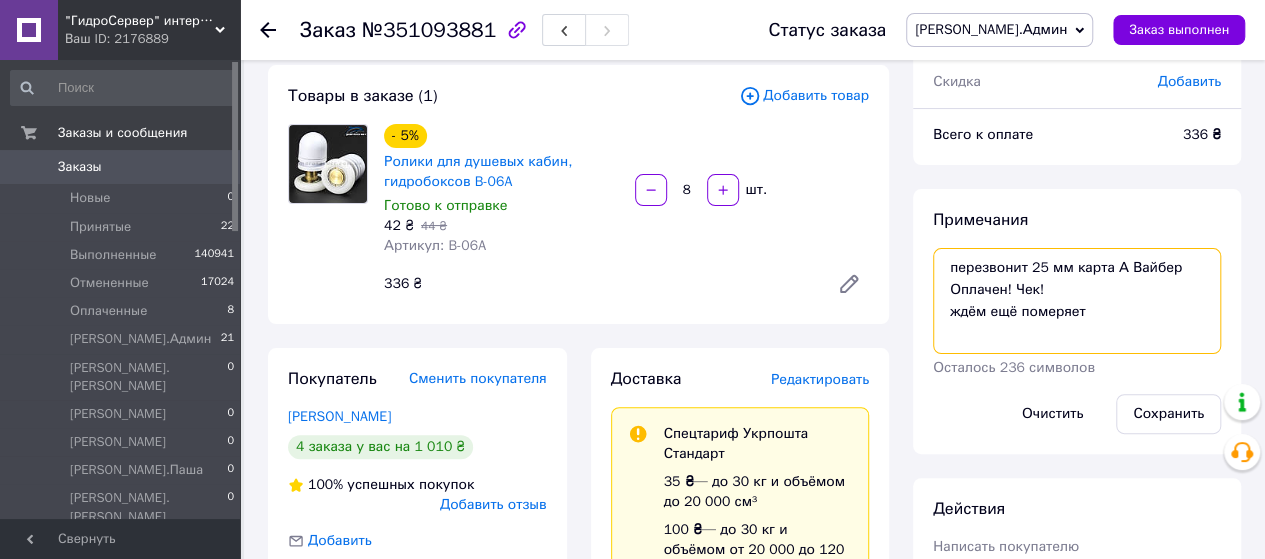drag, startPoint x: 948, startPoint y: 315, endPoint x: 1119, endPoint y: 331, distance: 171.7469 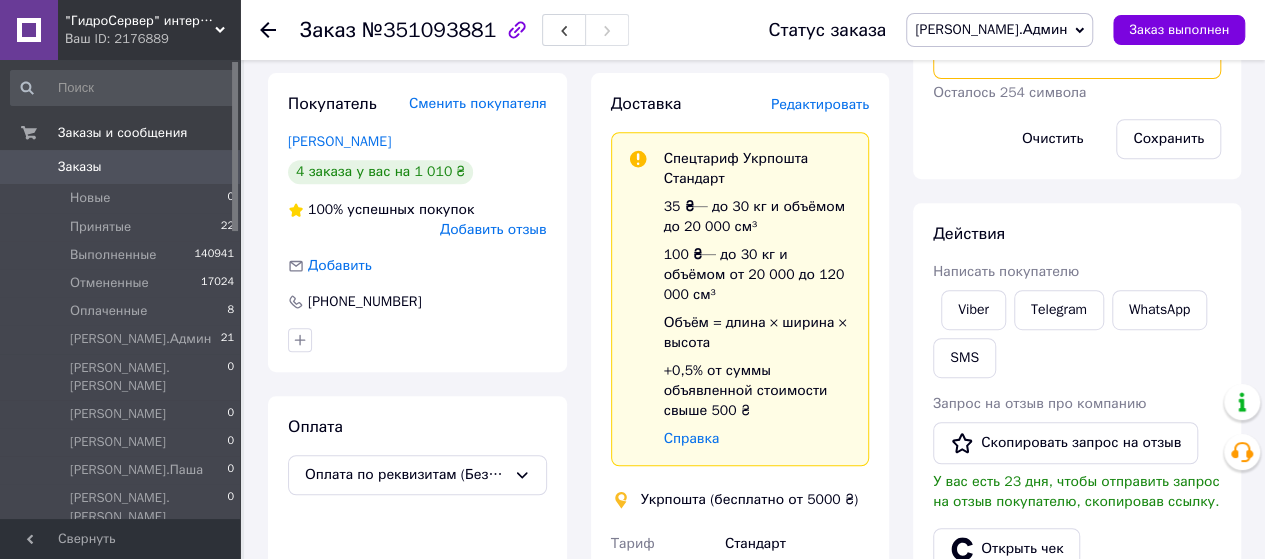 scroll, scrollTop: 307, scrollLeft: 0, axis: vertical 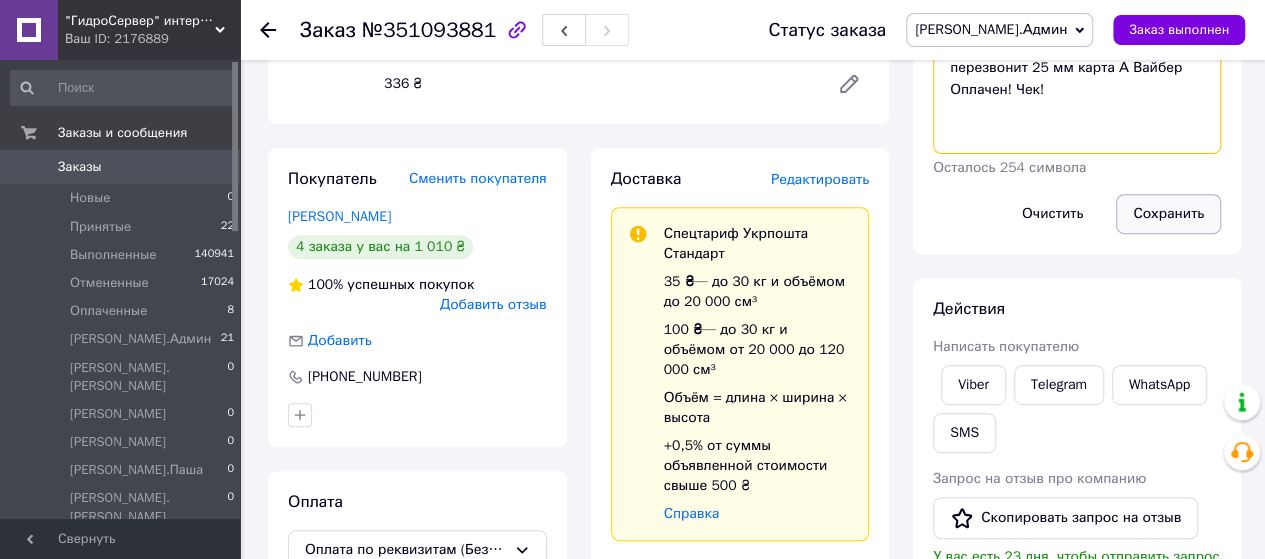 type on "перезвонит 25 мм карта А Вайбер Оплачен! Чек!" 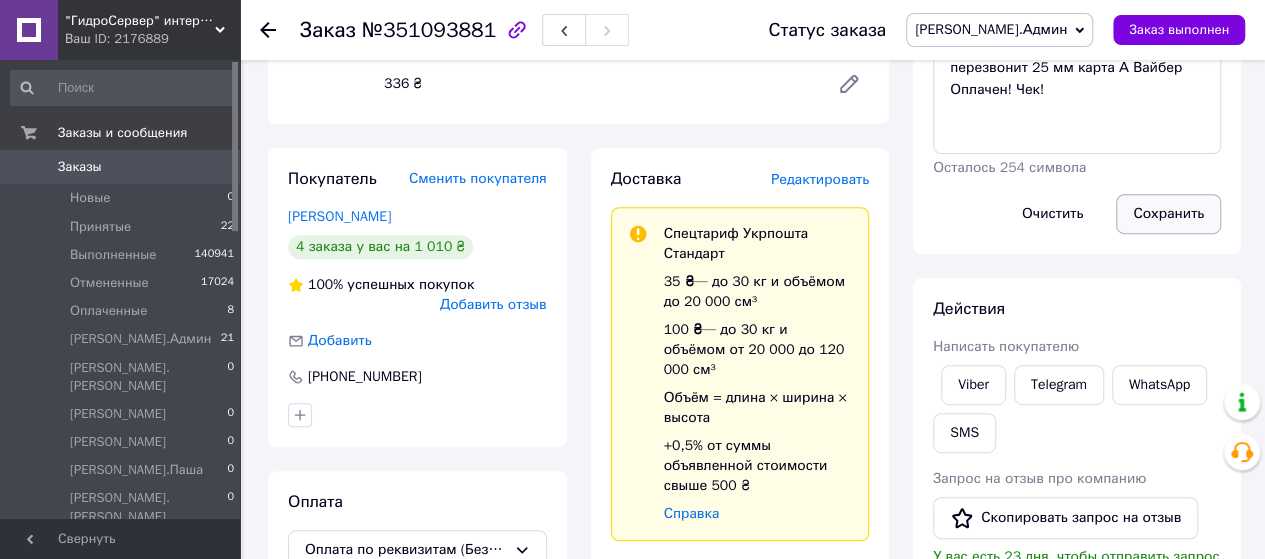 click on "Сохранить" at bounding box center (1168, 214) 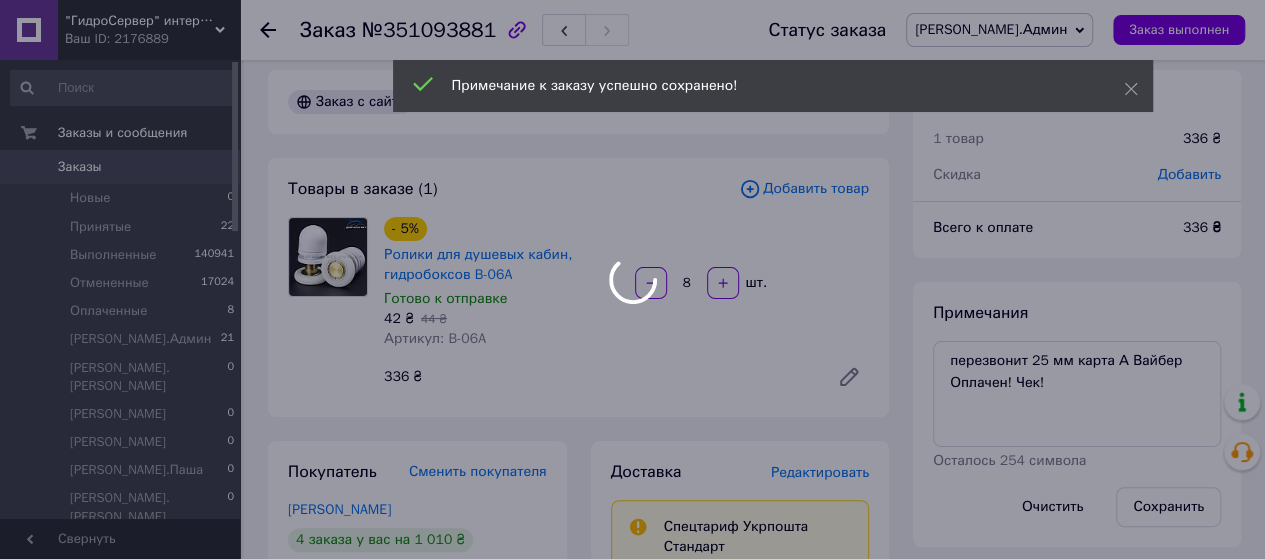 scroll, scrollTop: 0, scrollLeft: 0, axis: both 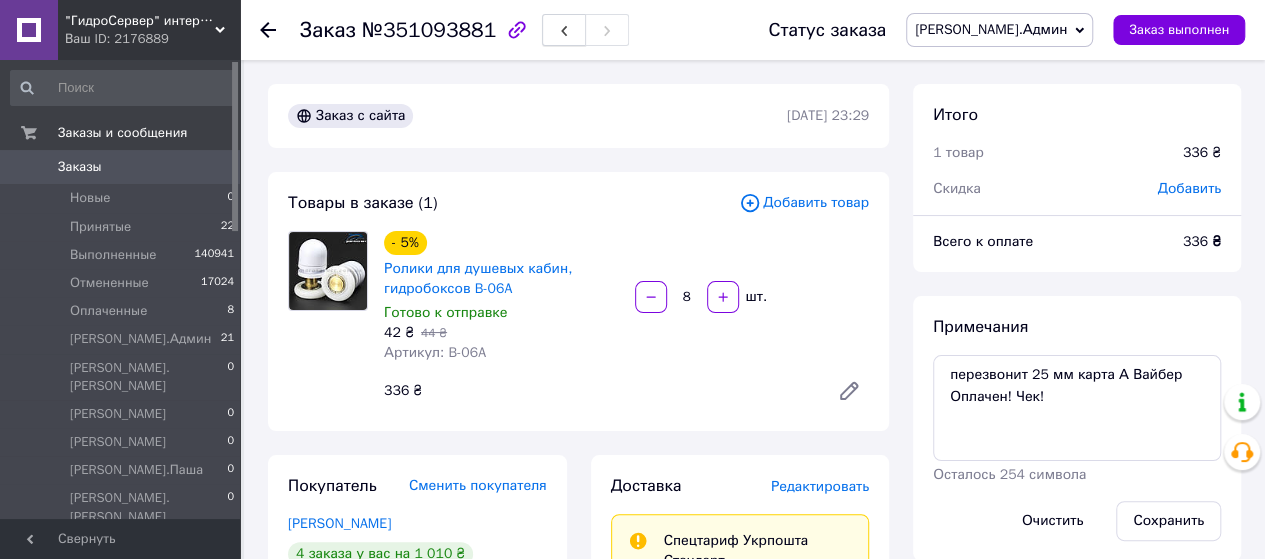 click 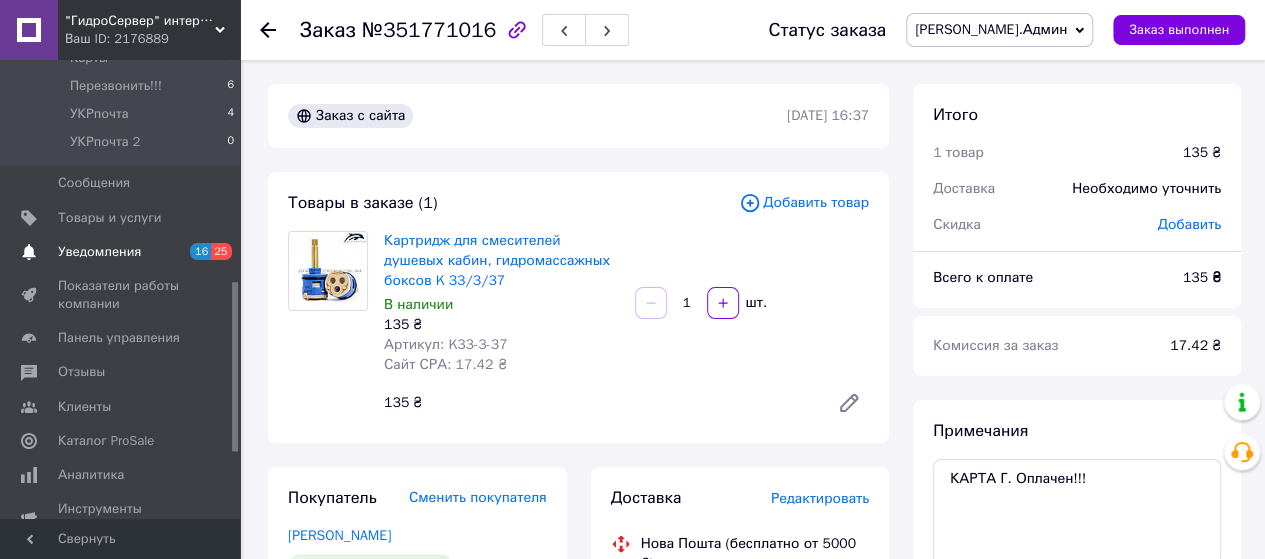 click on "Уведомления" at bounding box center (121, 252) 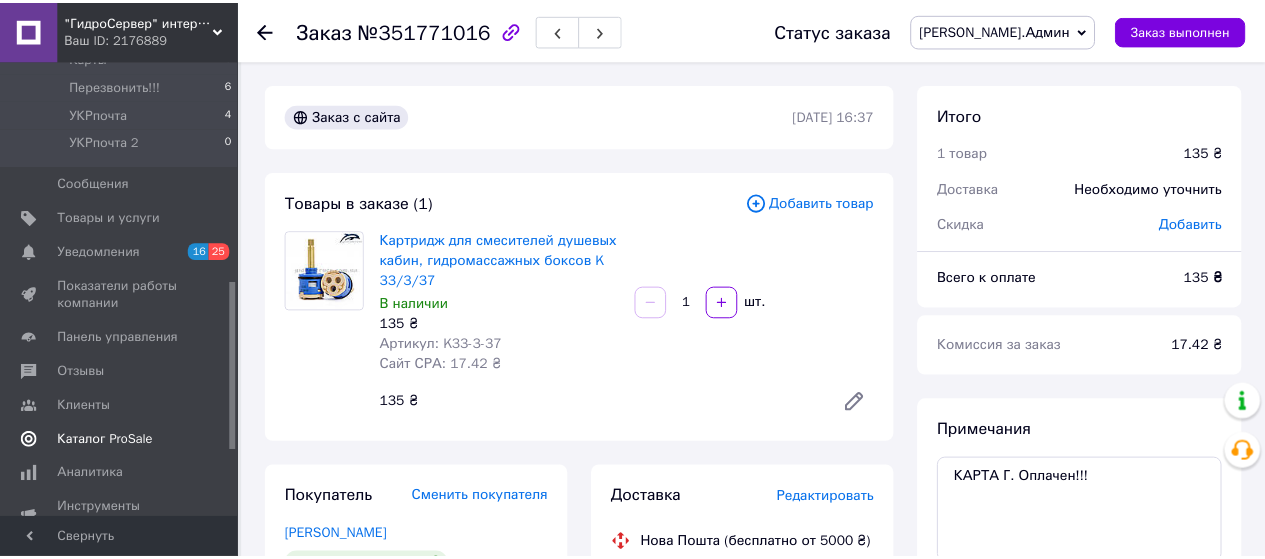 scroll, scrollTop: 164, scrollLeft: 0, axis: vertical 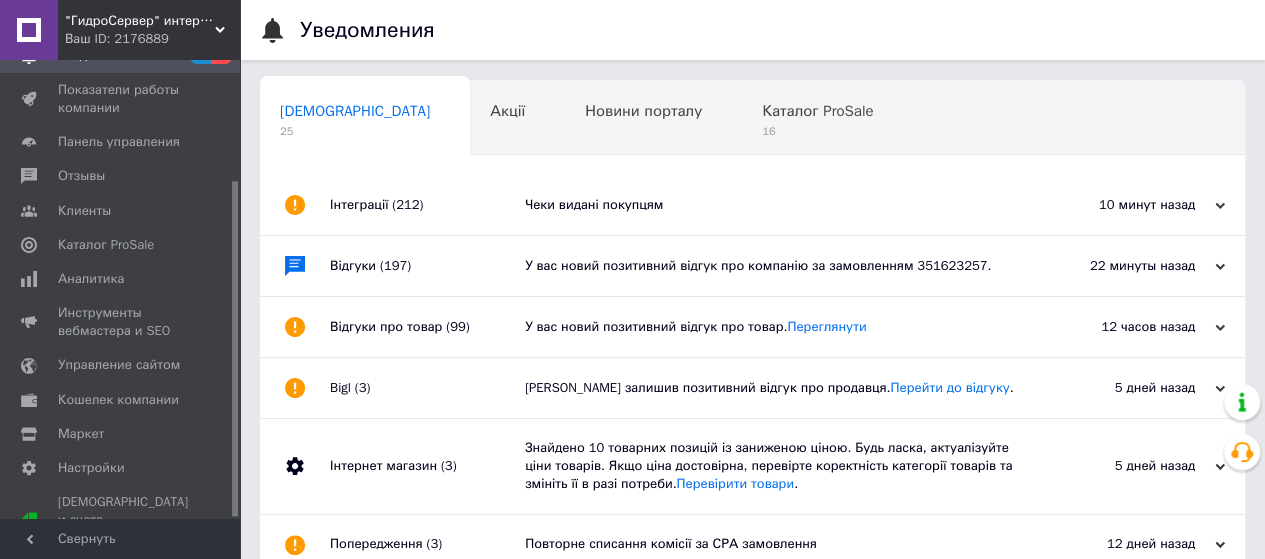 click on "22 минуты назад" at bounding box center (1125, 266) 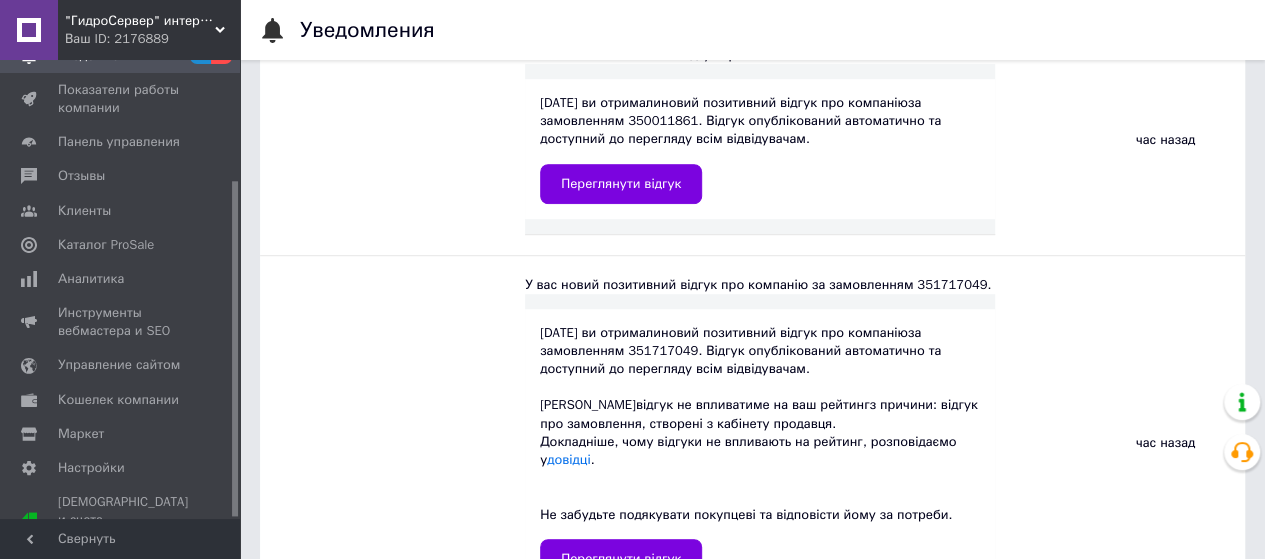 scroll, scrollTop: 0, scrollLeft: 0, axis: both 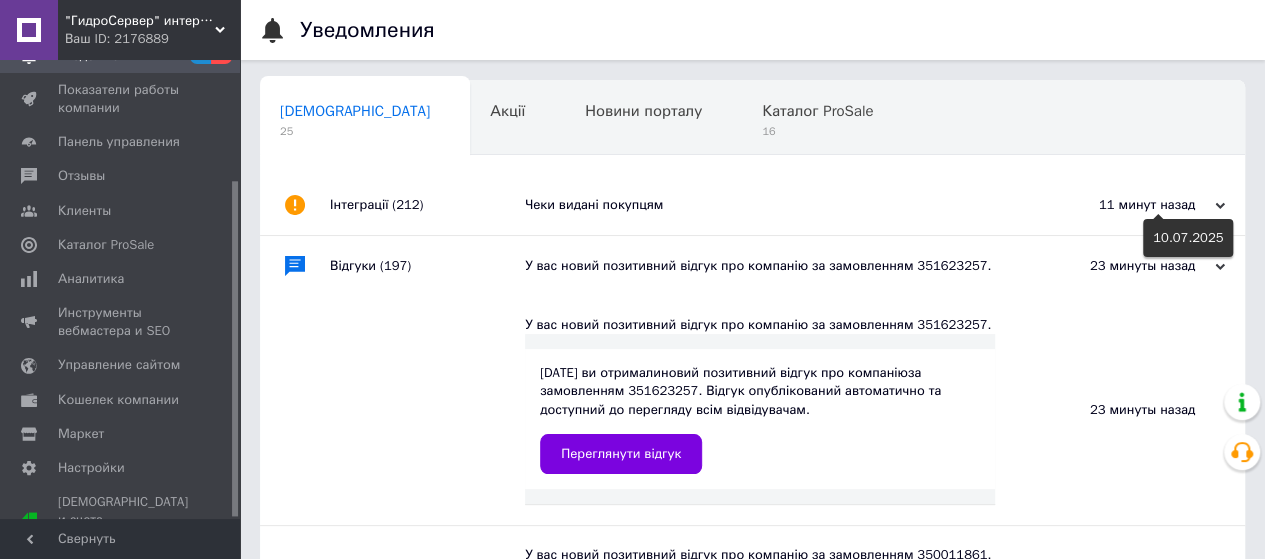 click on "11 минут назад" at bounding box center [1125, 205] 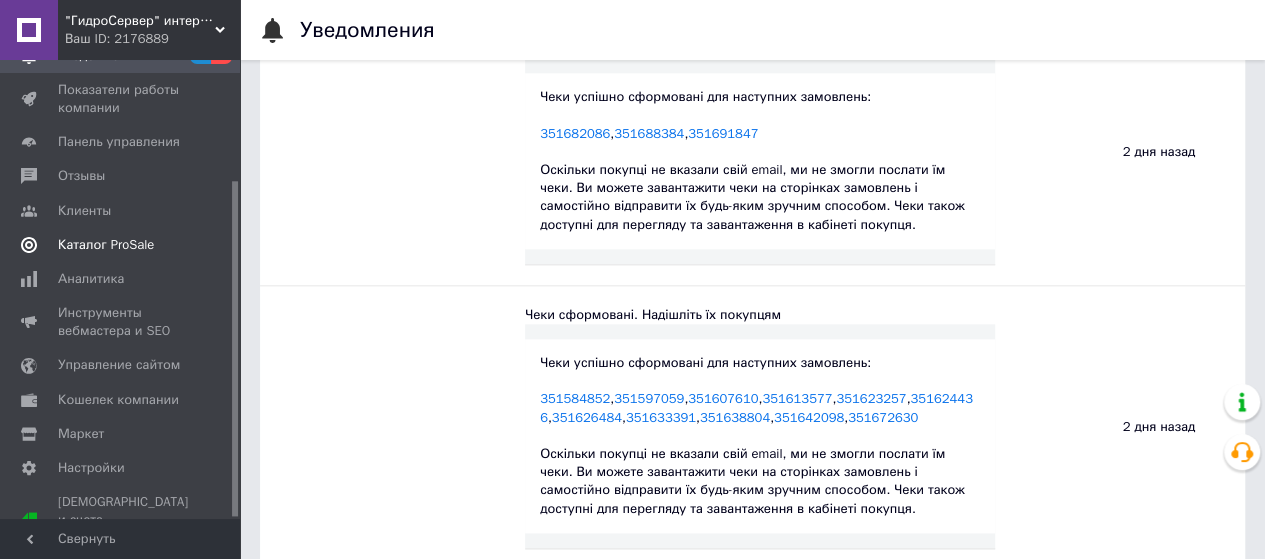 scroll, scrollTop: 4700, scrollLeft: 0, axis: vertical 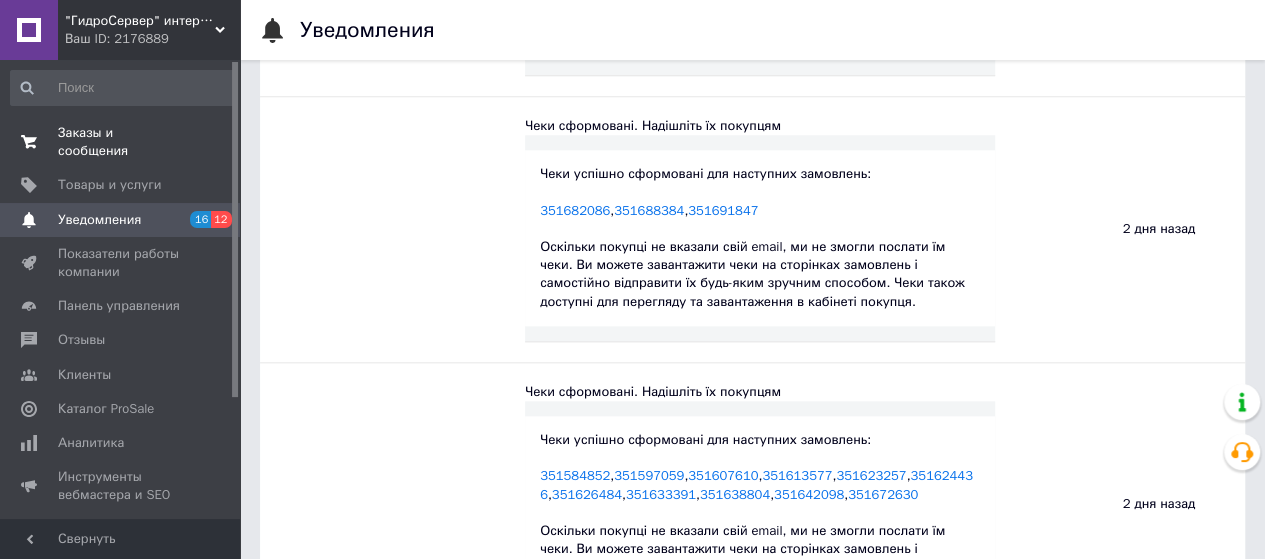 click on "Заказы и сообщения 0 0" at bounding box center [123, 142] 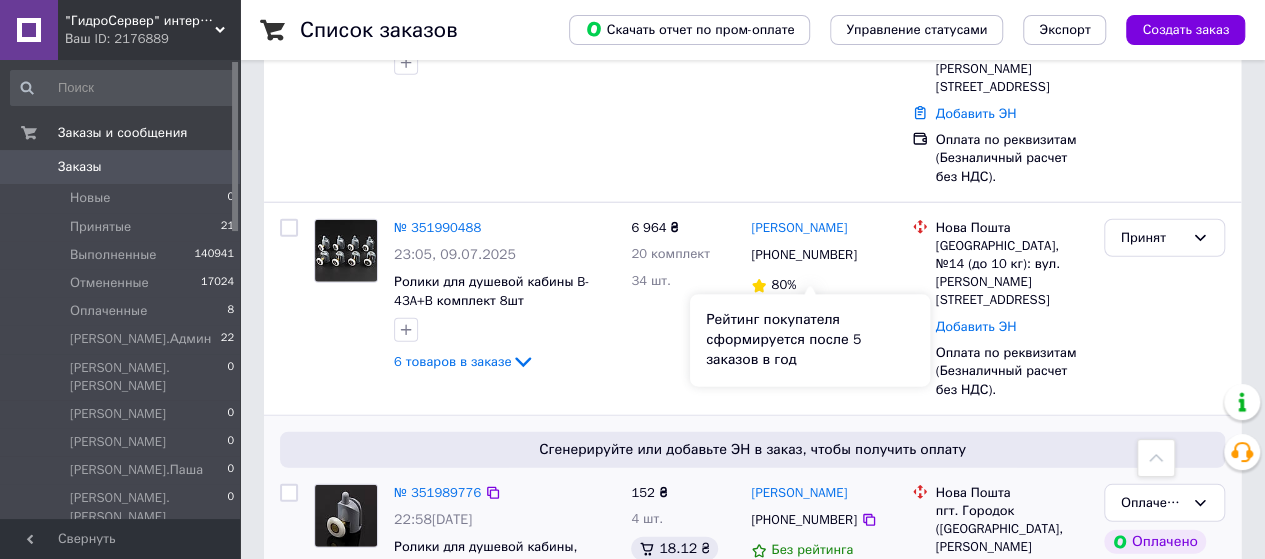 scroll, scrollTop: 2600, scrollLeft: 0, axis: vertical 